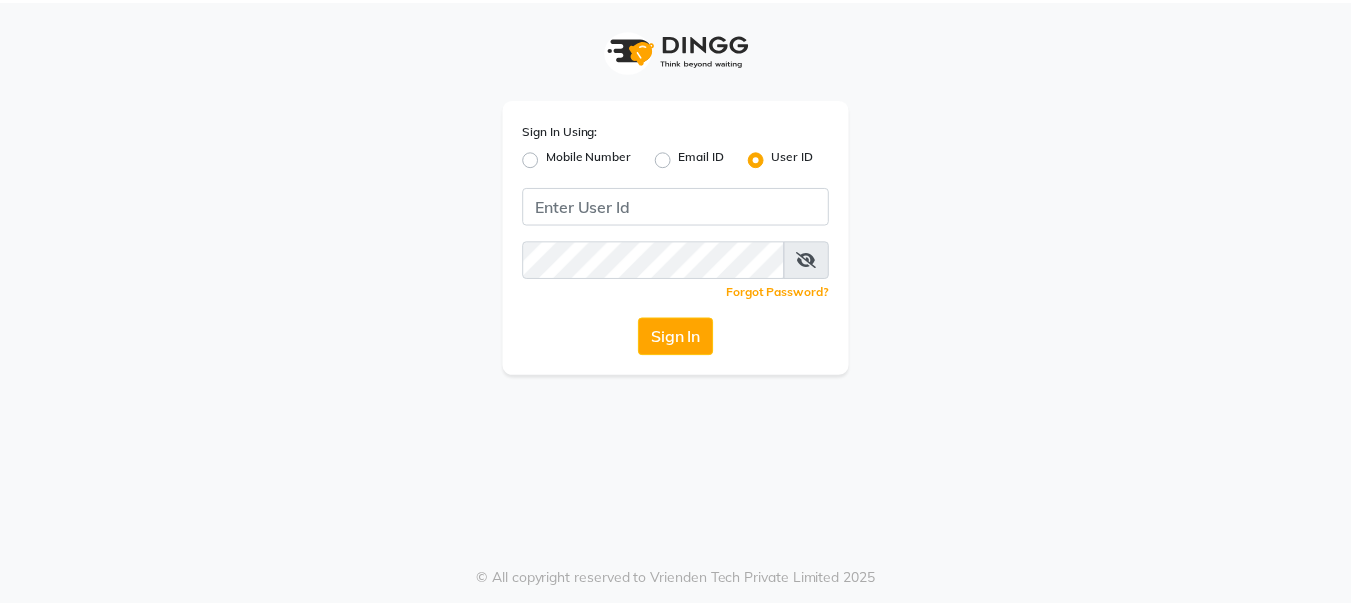 scroll, scrollTop: 0, scrollLeft: 0, axis: both 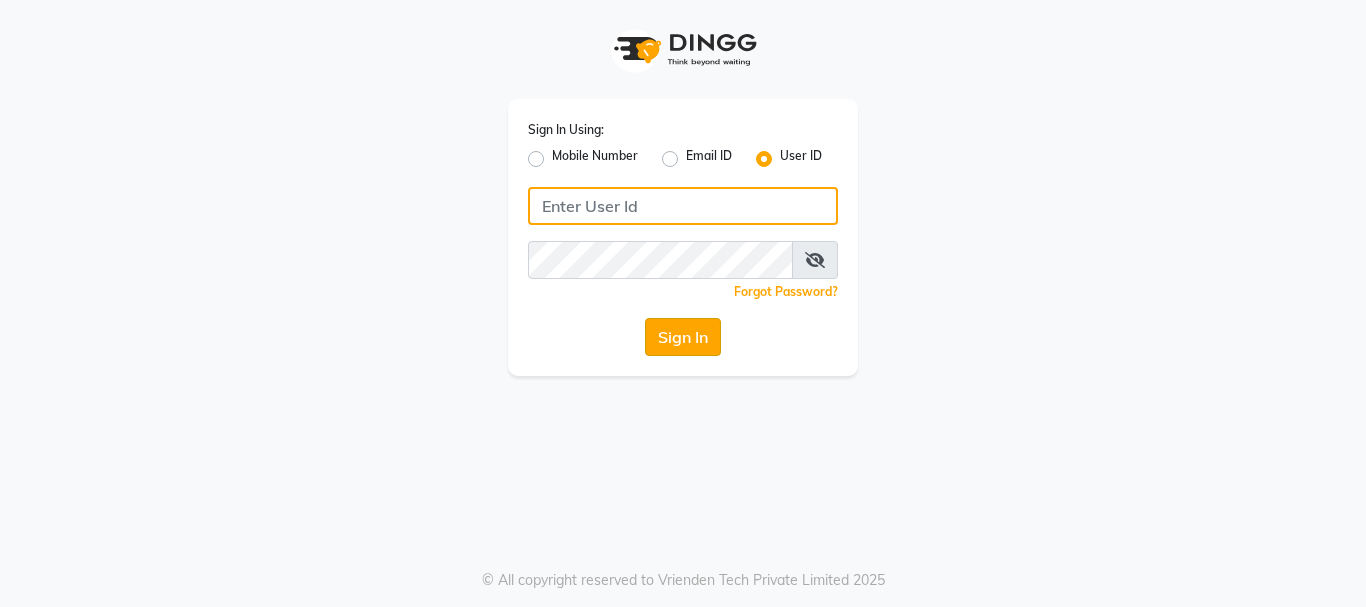 type on "makeoverkorner" 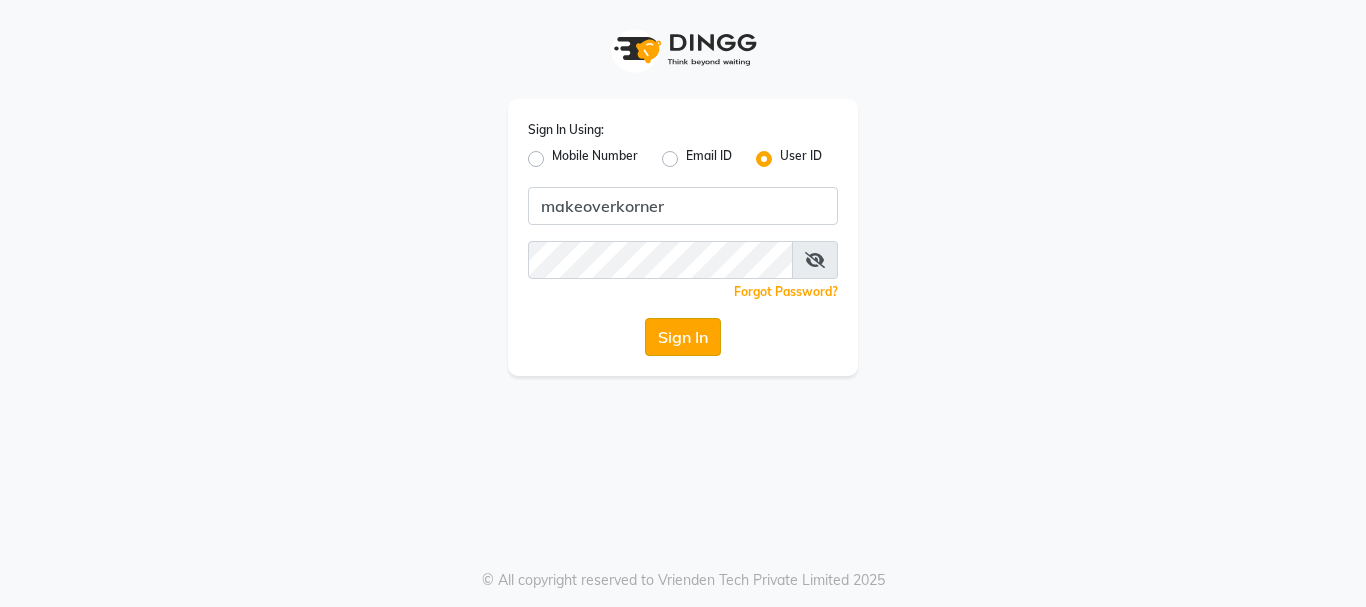click on "Sign In" 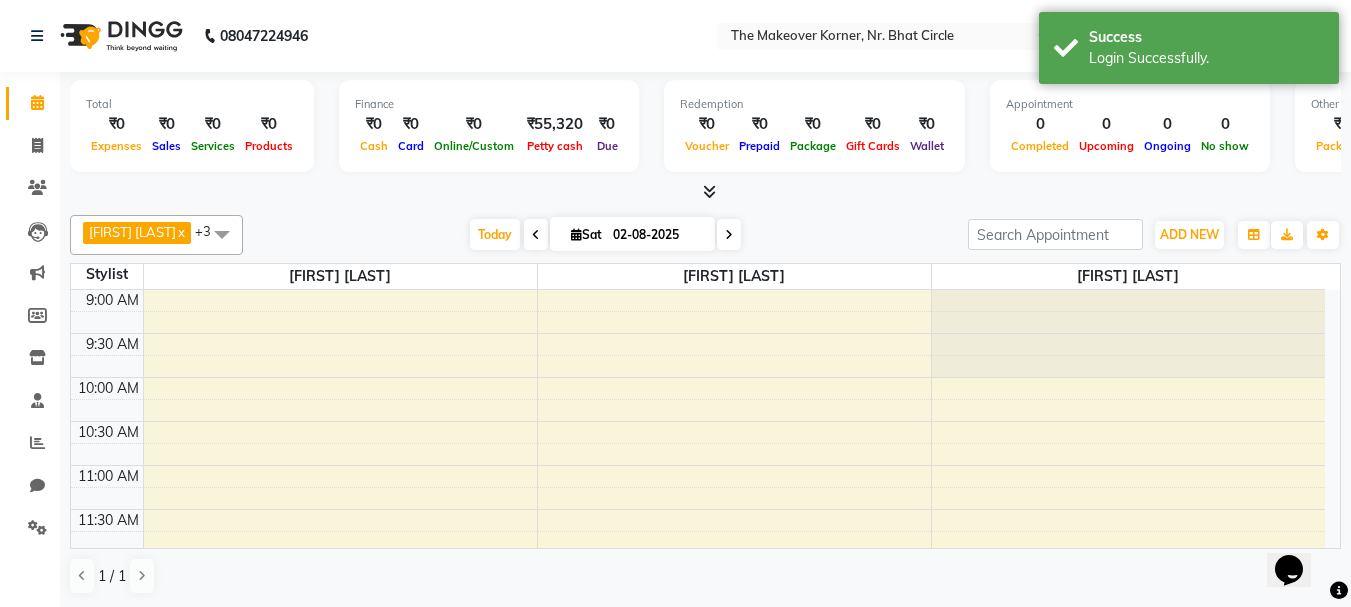 scroll, scrollTop: 0, scrollLeft: 0, axis: both 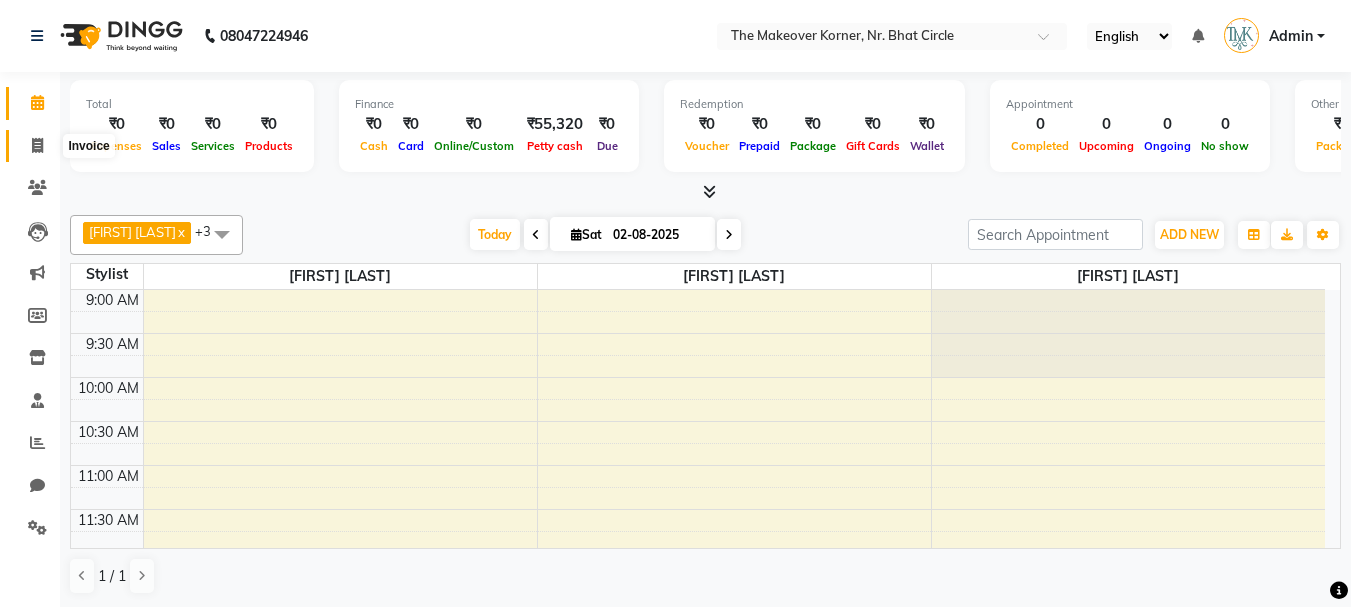 click 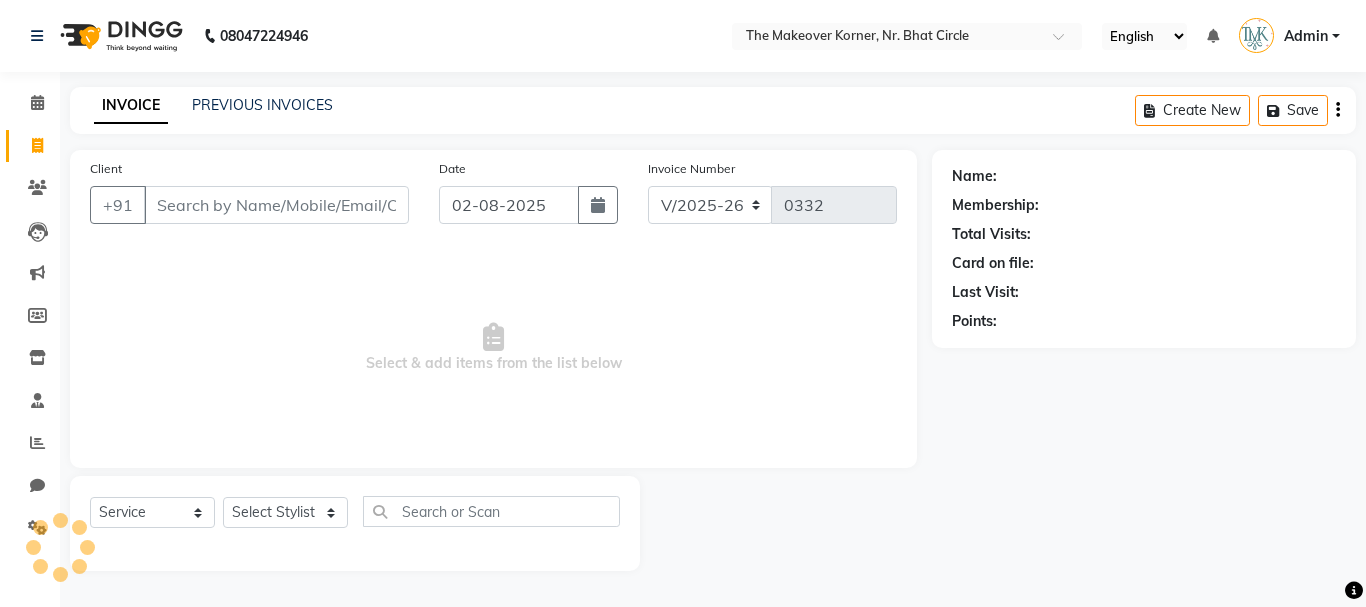 click on "Client" at bounding box center (276, 205) 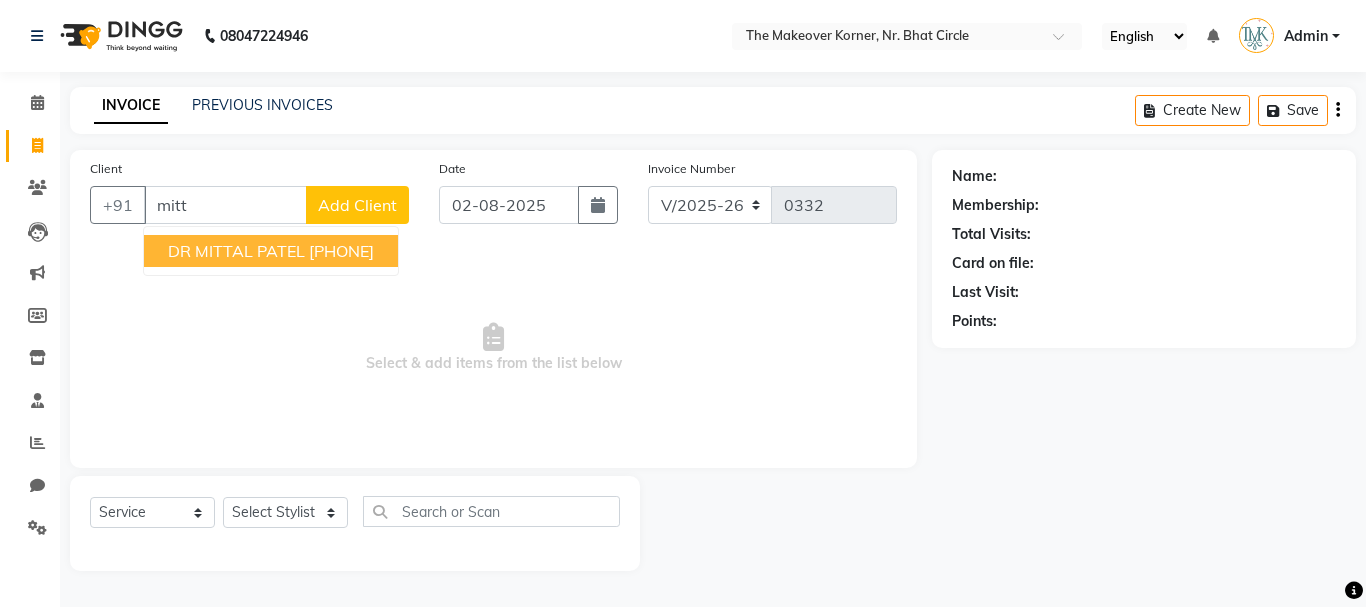 click on "DR MITTAL PATEL" at bounding box center [236, 251] 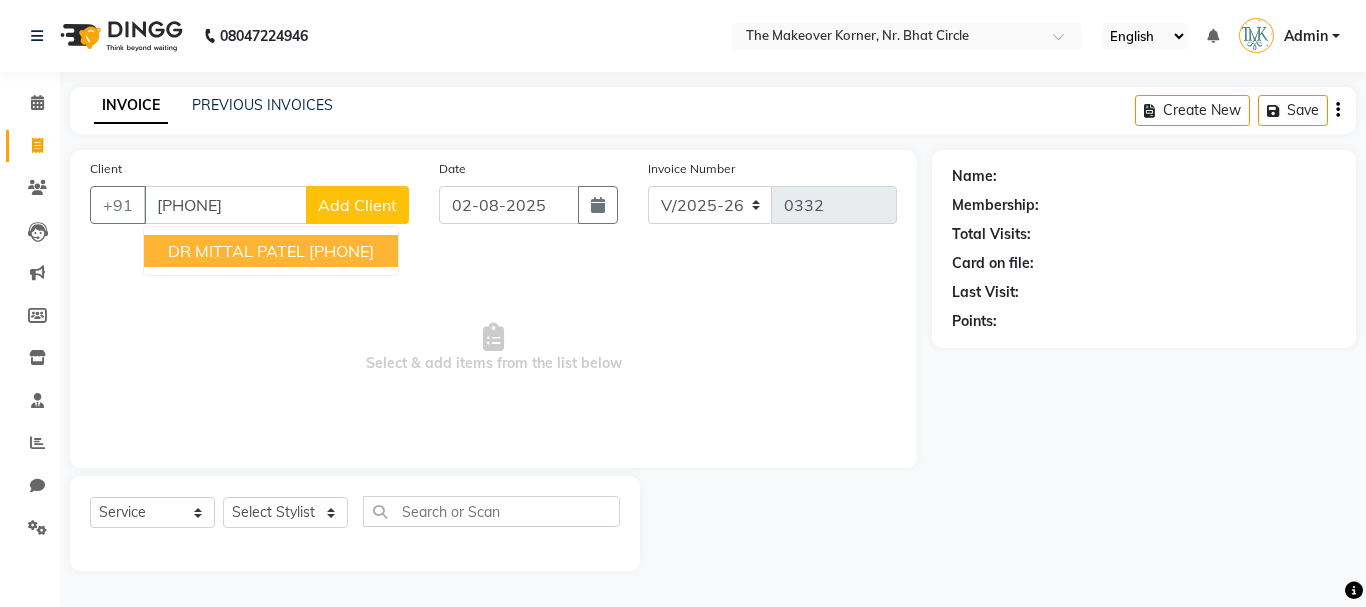 type on "[PHONE]" 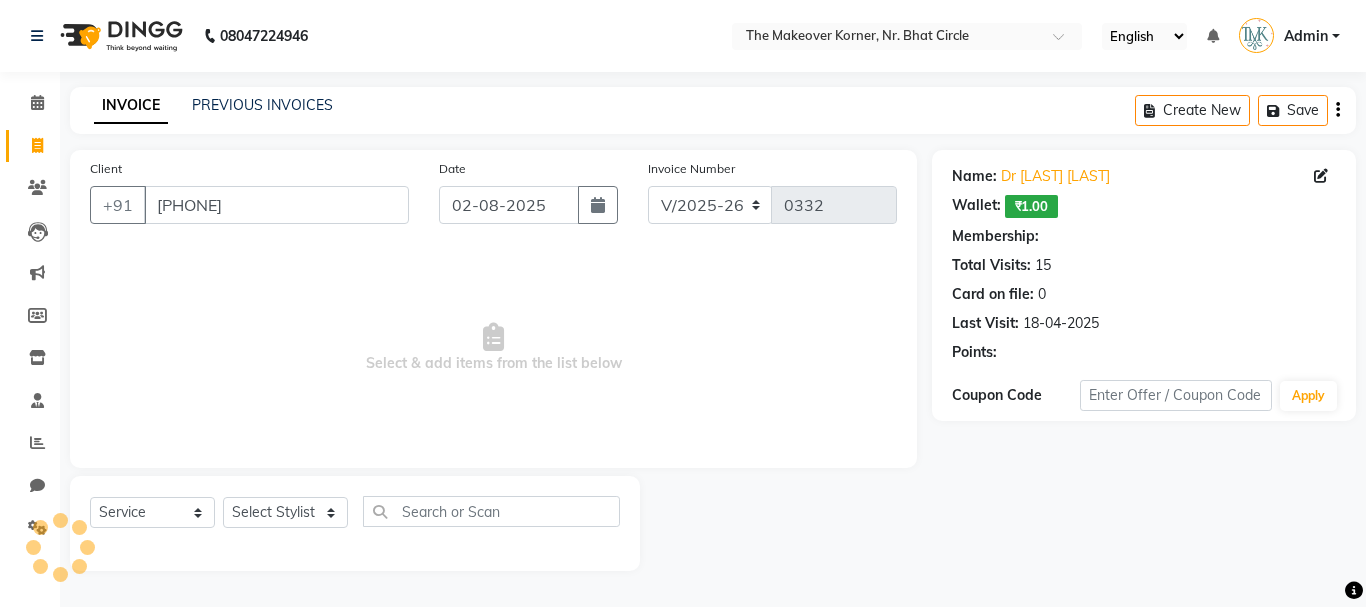 select on "1: Object" 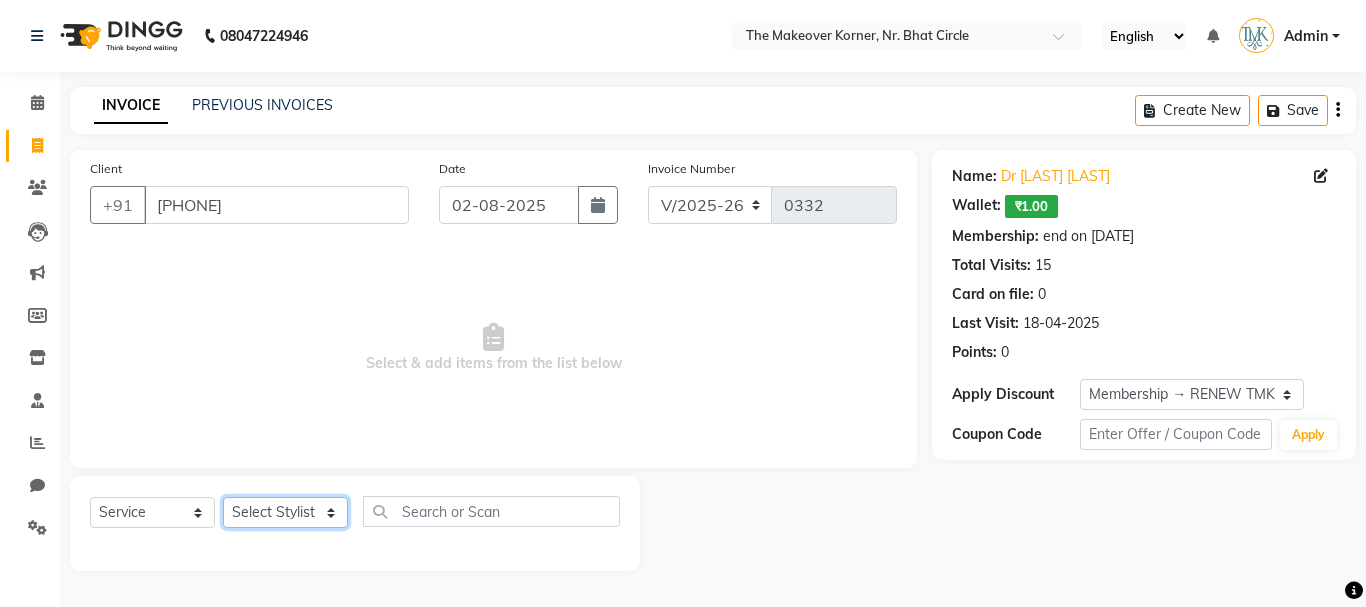 click on "Select Stylist Admin [FIRST] [LAST] [FIRST] [LAST] [FIRST] [LAST]" 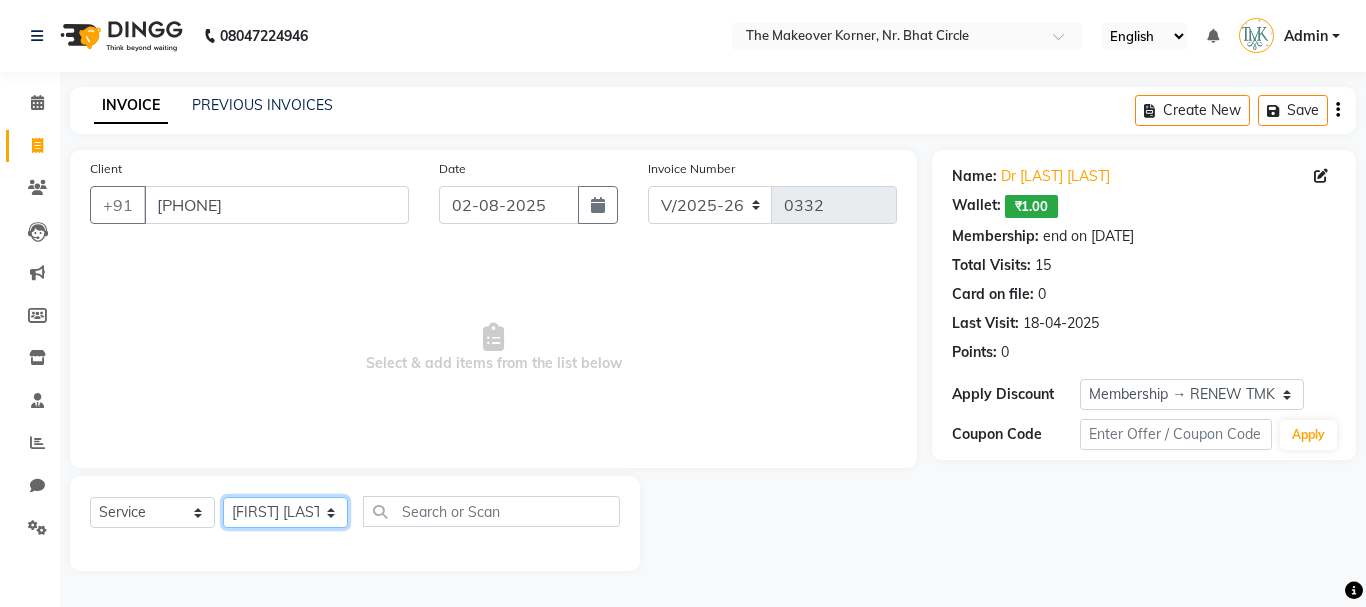 click on "Select Stylist Admin [FIRST] [LAST] [FIRST] [LAST] [FIRST] [LAST]" 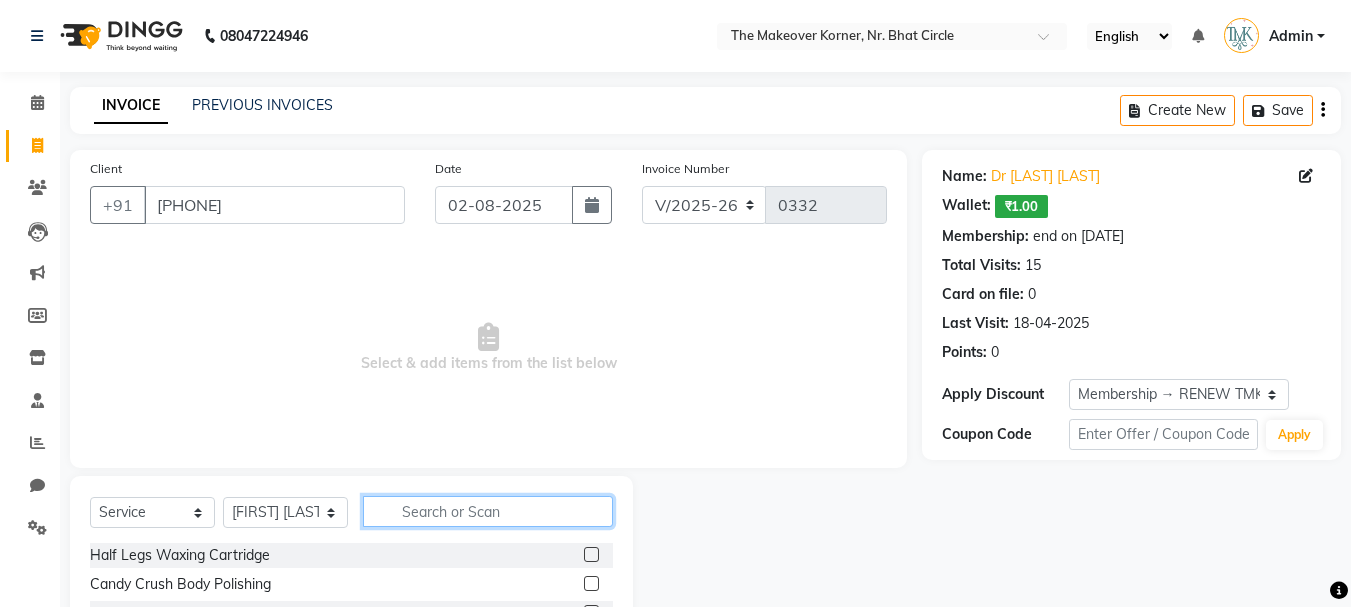 click 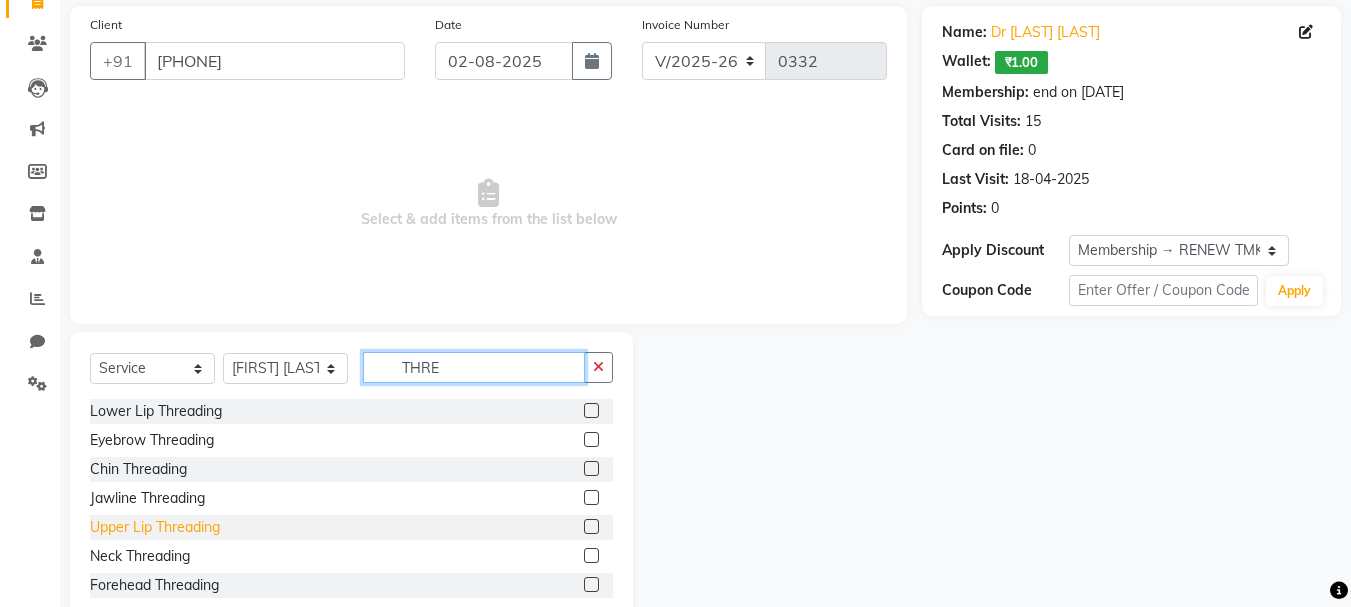 scroll, scrollTop: 194, scrollLeft: 0, axis: vertical 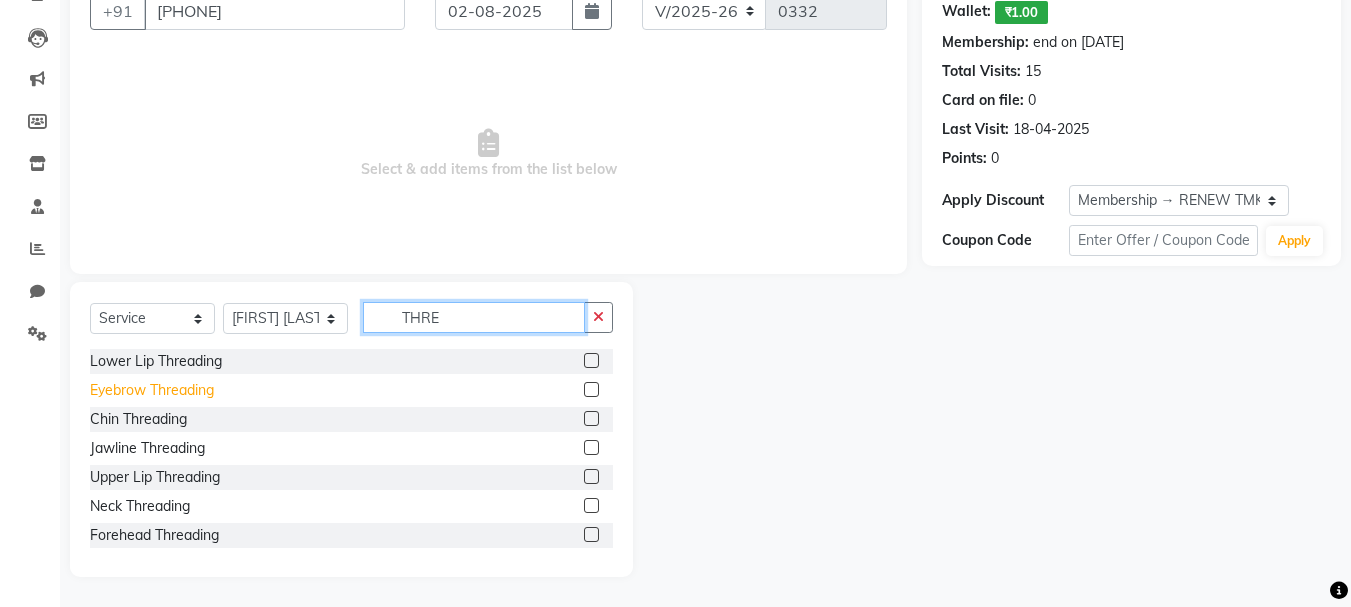 type on "THRE" 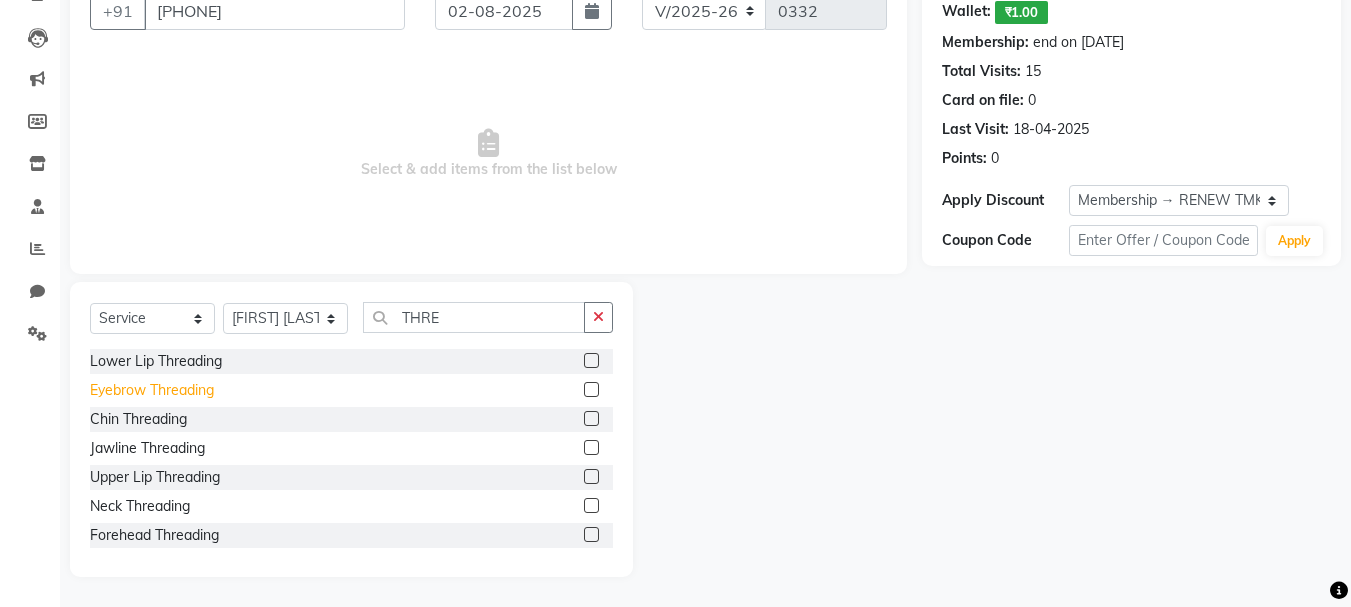 click on "Eyebrow Threading" 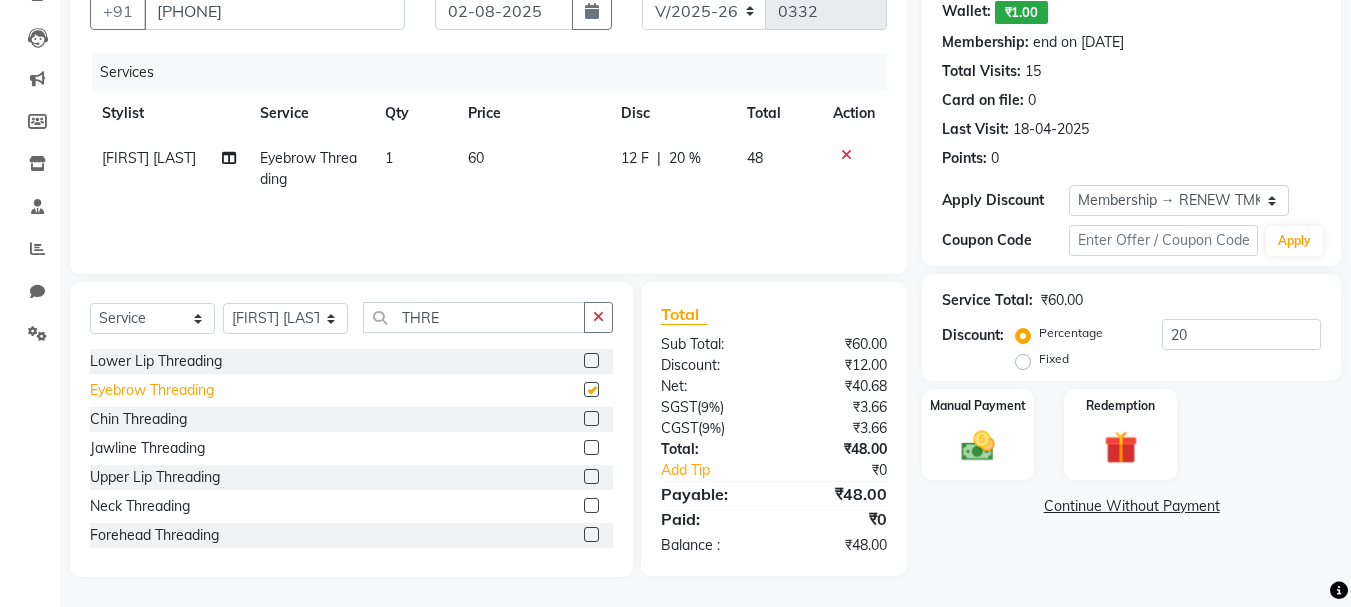 checkbox on "false" 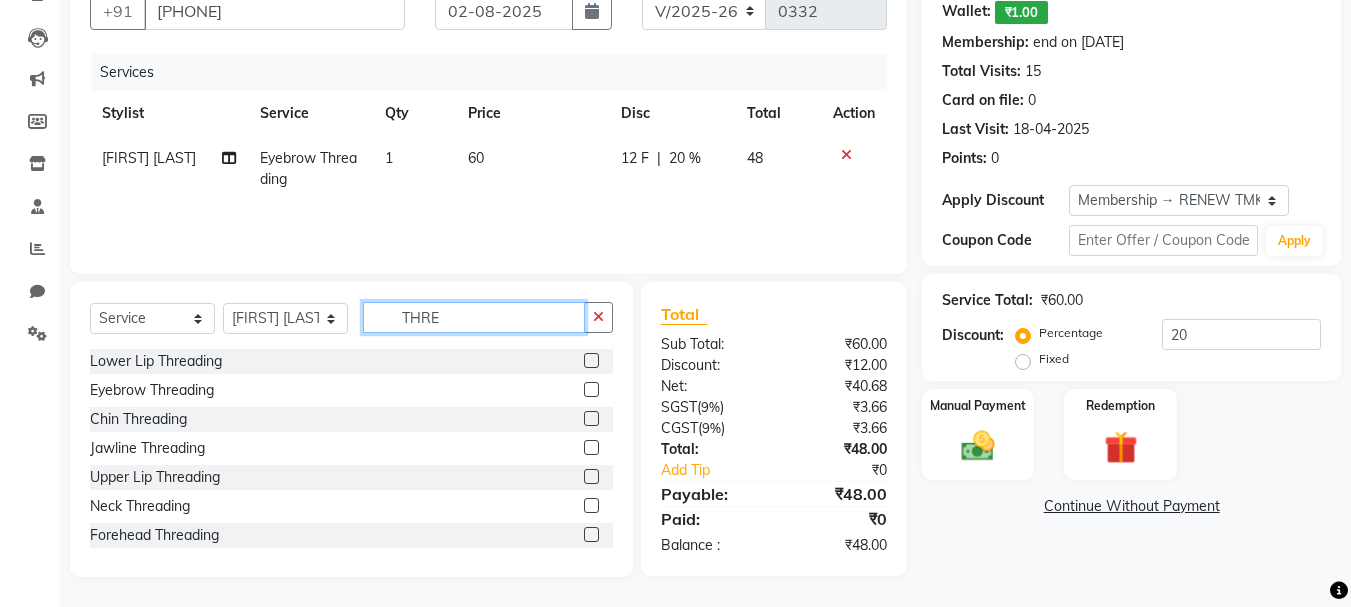 drag, startPoint x: 390, startPoint y: 318, endPoint x: 496, endPoint y: 325, distance: 106.23088 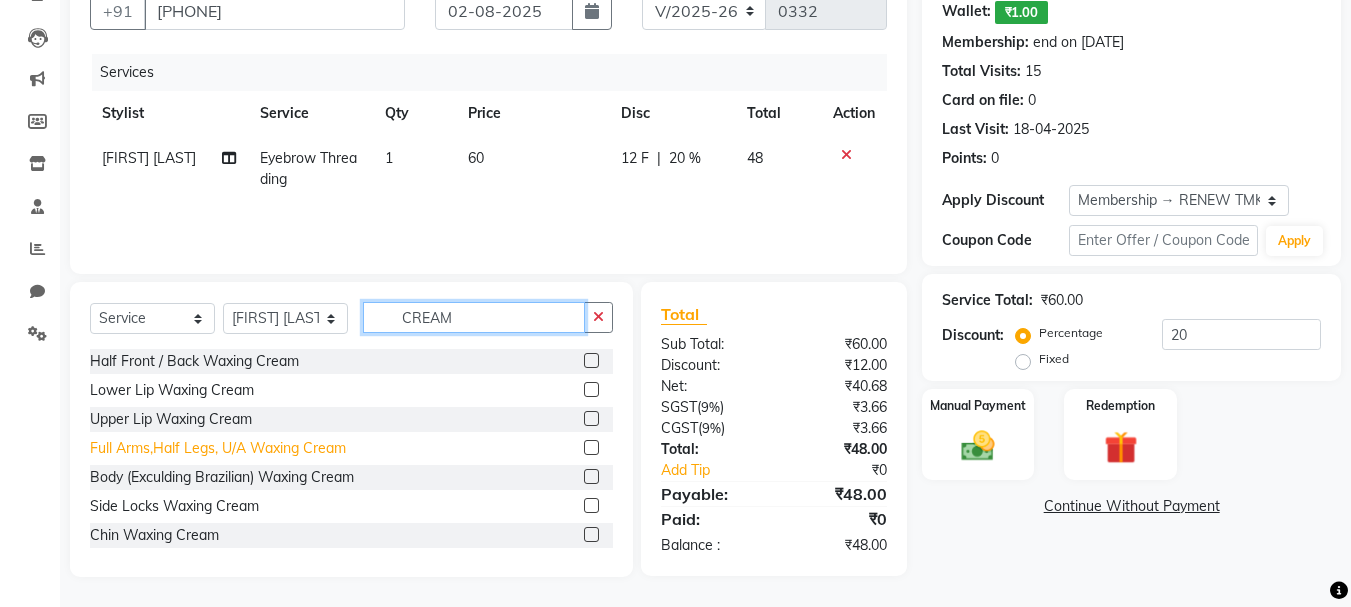 type on "CREAM" 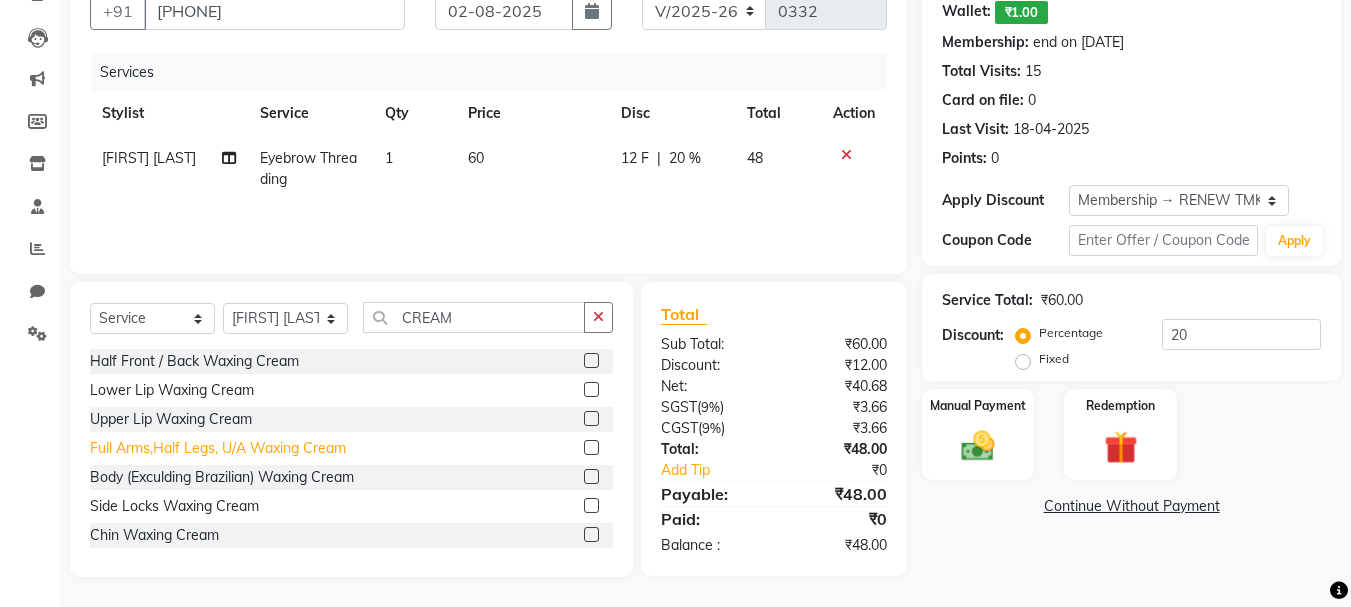 click on "Full Arms,Half Legs, U/A Waxing Cream" 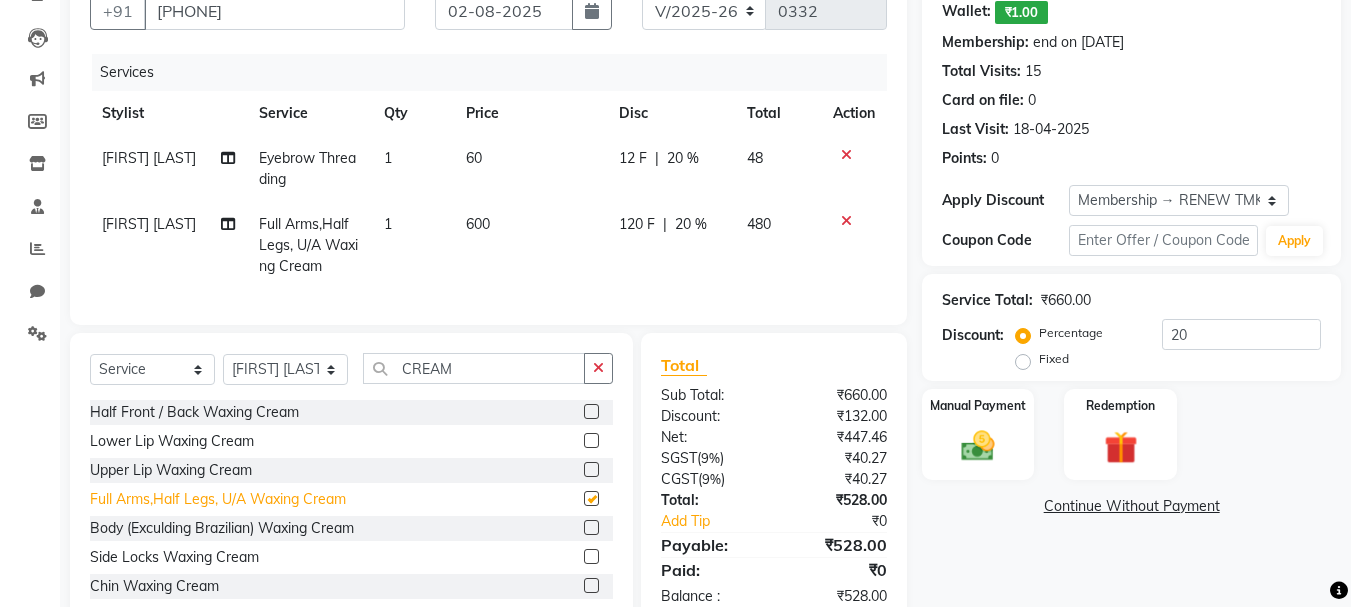 checkbox on "false" 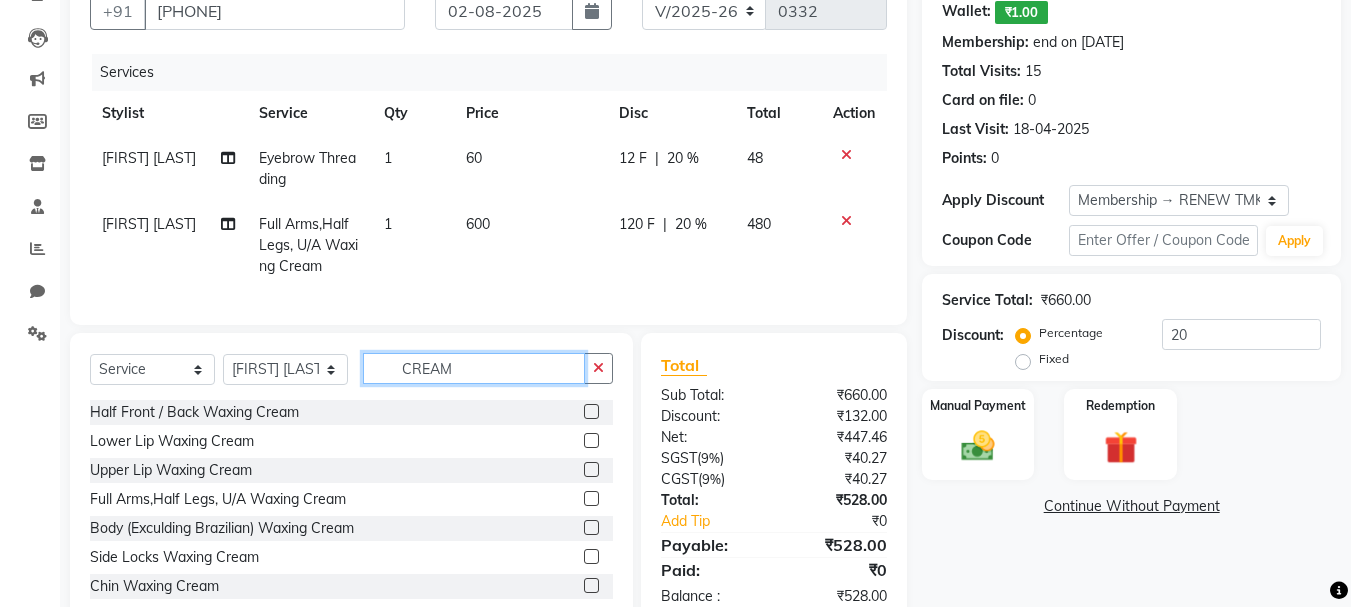 drag, startPoint x: 400, startPoint y: 384, endPoint x: 480, endPoint y: 390, distance: 80.224686 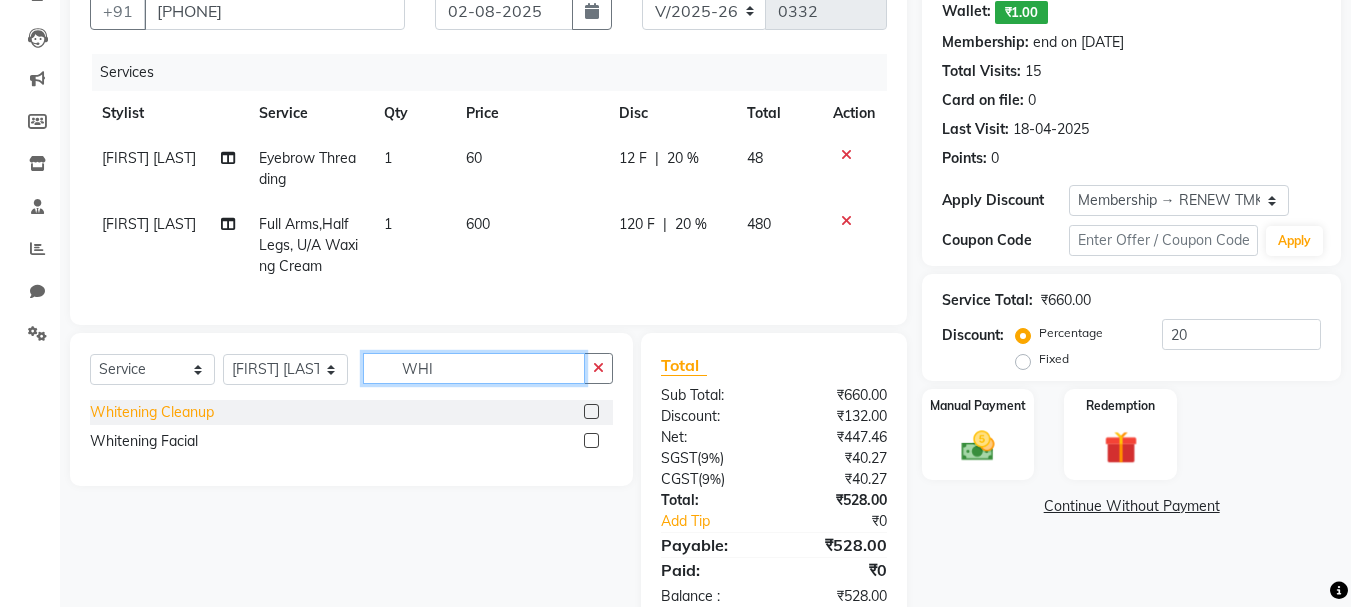 type on "WHI" 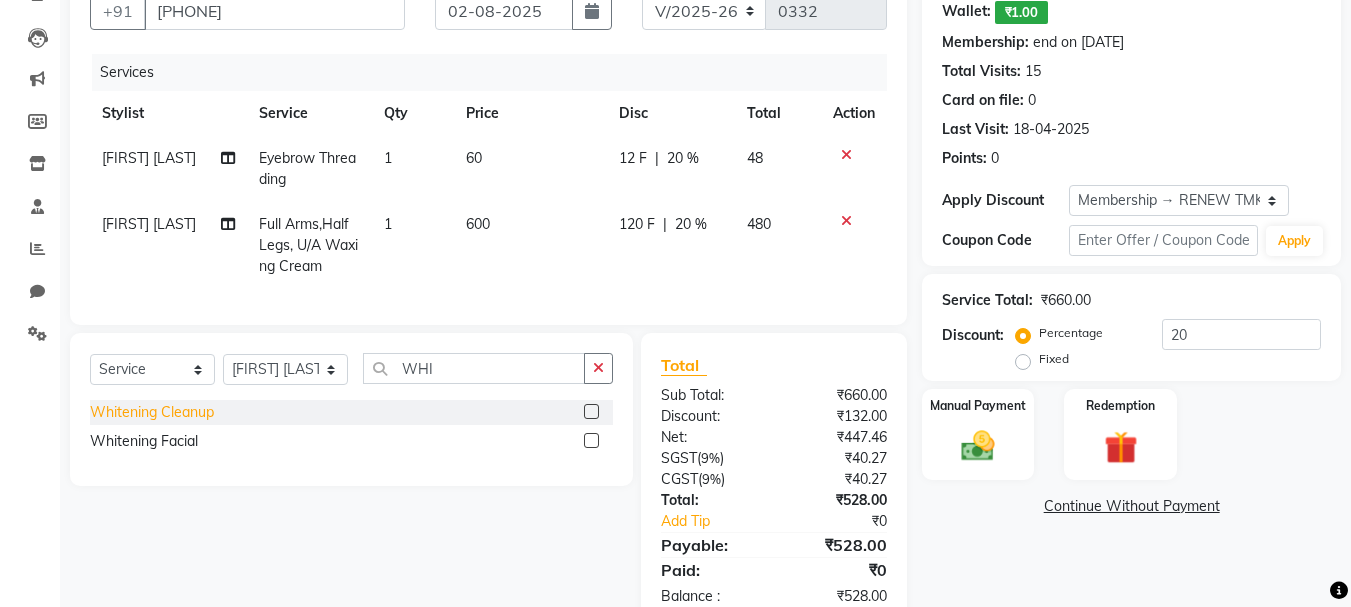 click on "Whitening Cleanup" 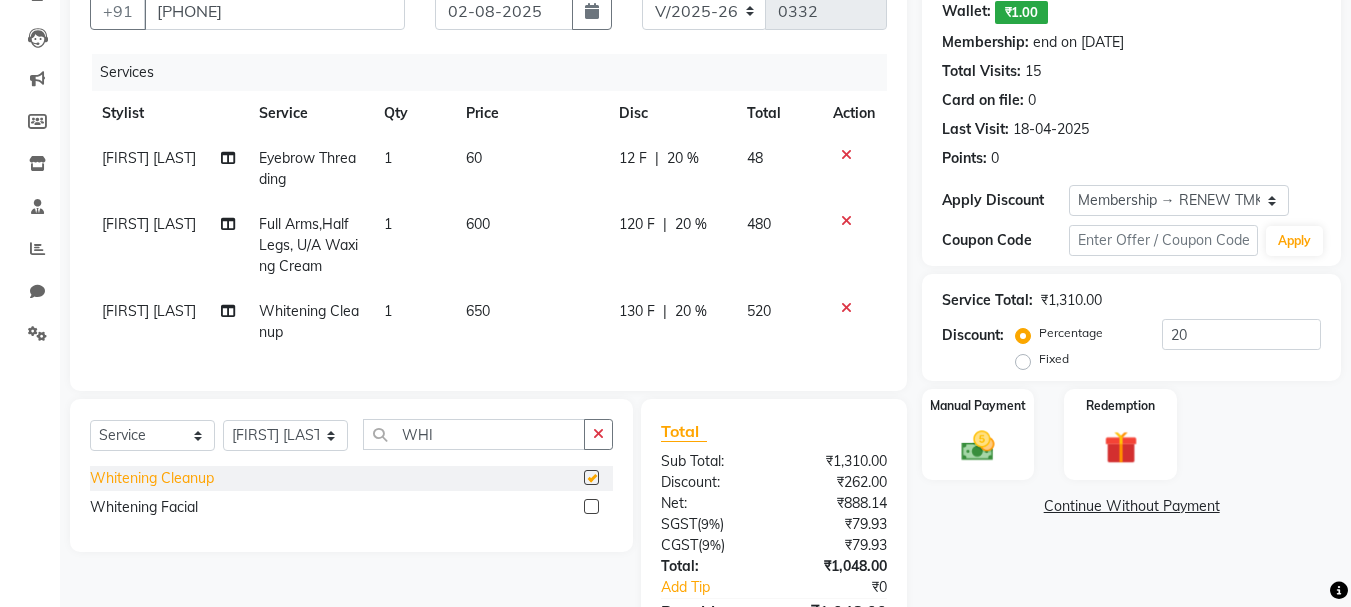 checkbox on "false" 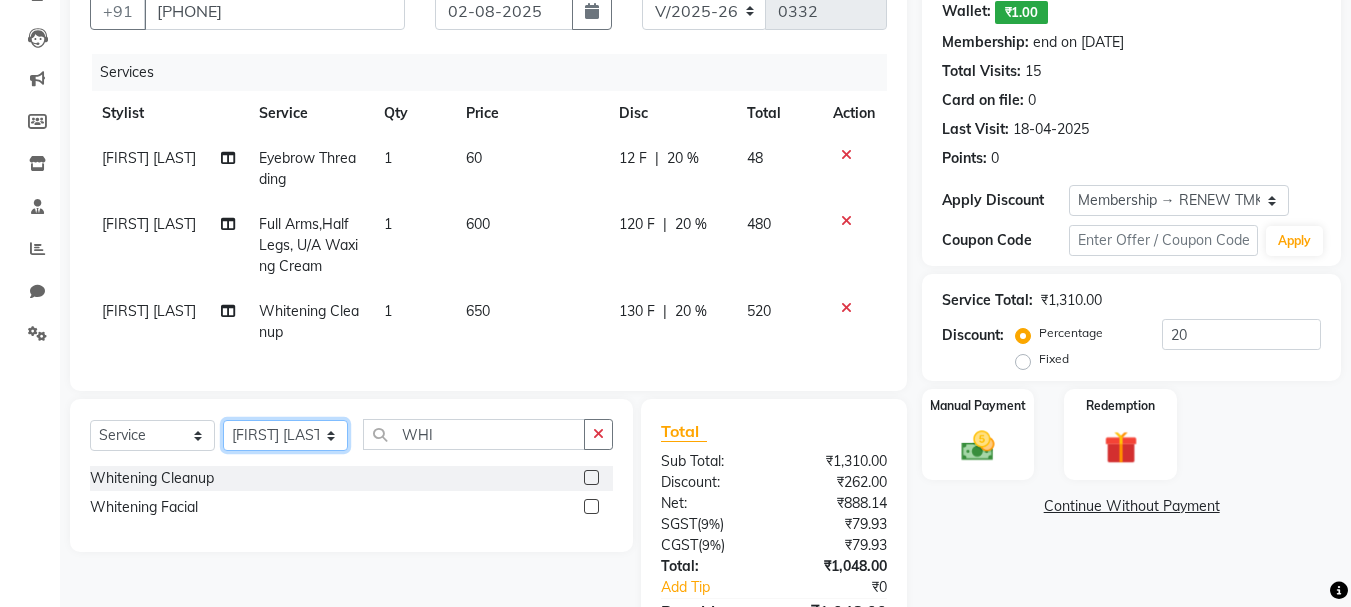 click on "Select Stylist Admin [FIRST] [LAST] [FIRST] [LAST] [FIRST] [LAST]" 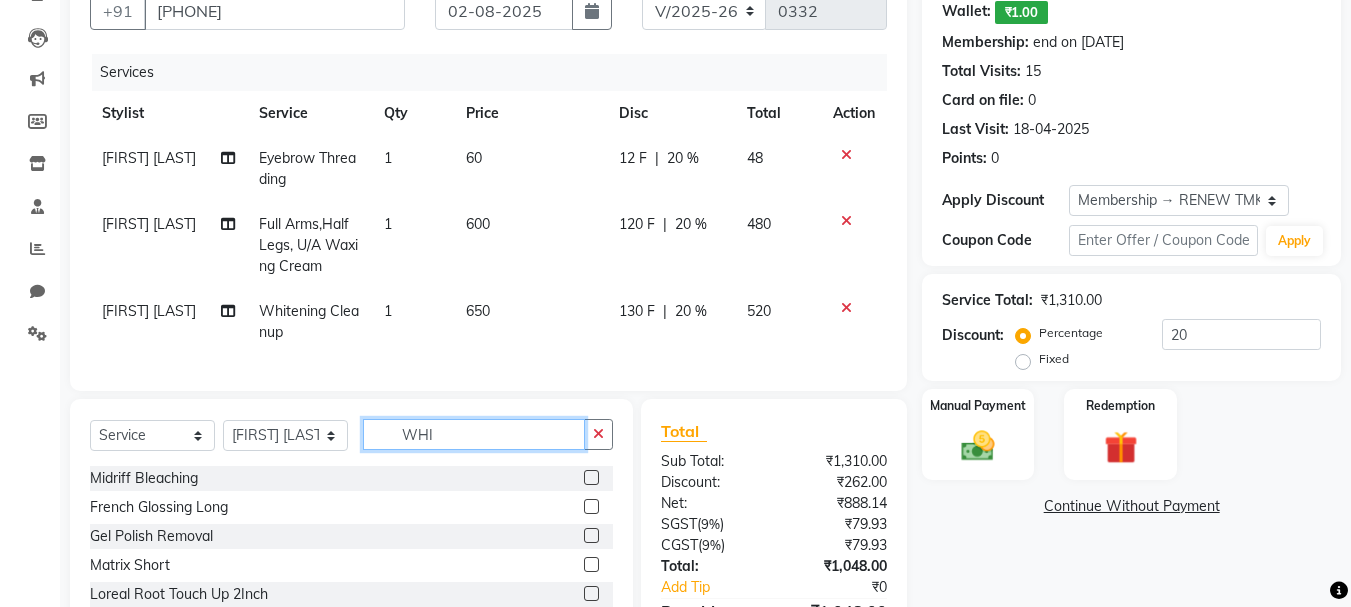 drag, startPoint x: 391, startPoint y: 449, endPoint x: 445, endPoint y: 455, distance: 54.33231 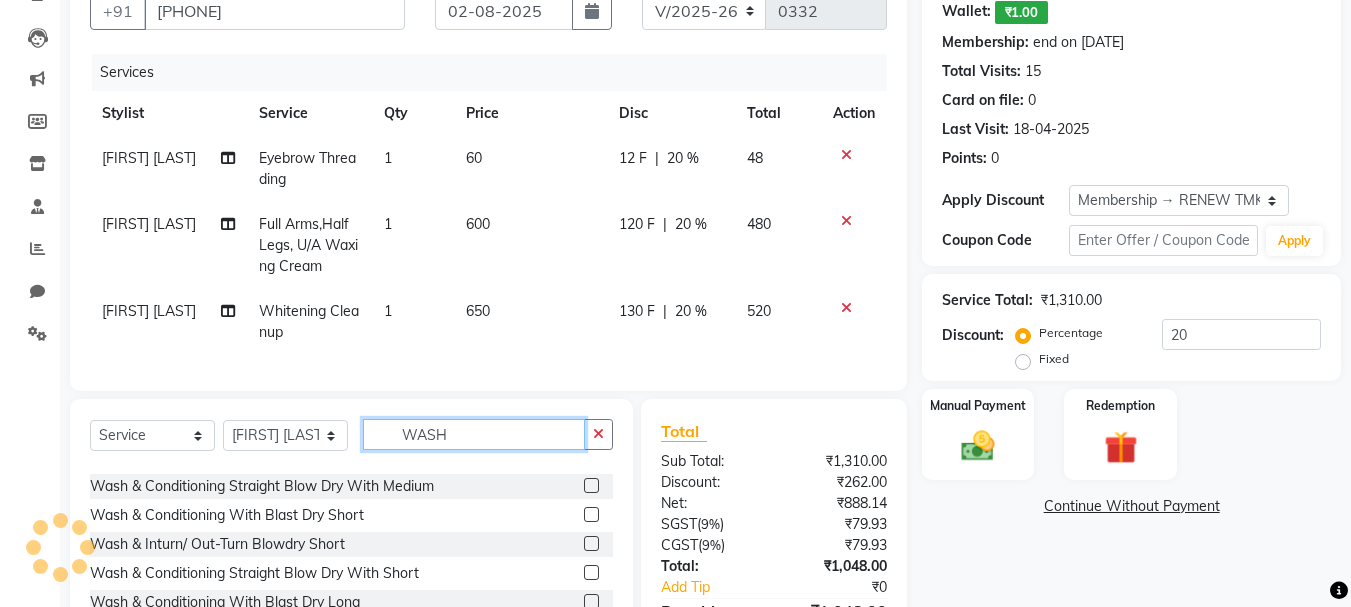 scroll, scrollTop: 61, scrollLeft: 0, axis: vertical 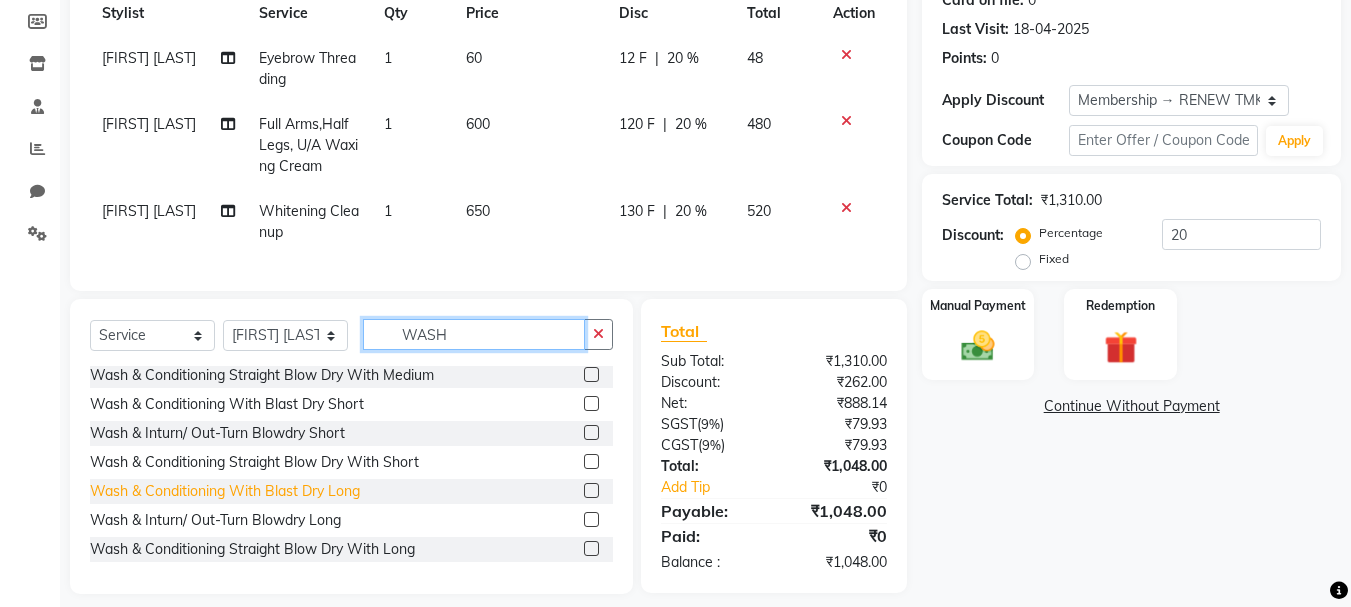 type on "WASH" 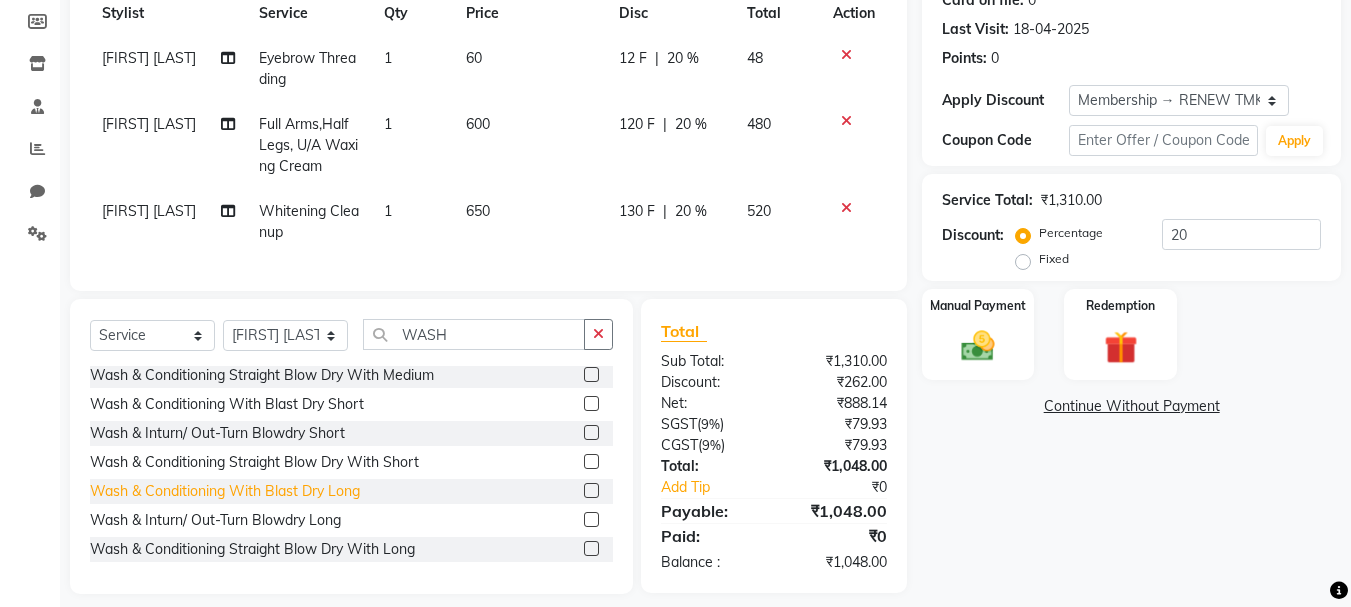 click on "Wash & Conditioning With Blast Dry Long" 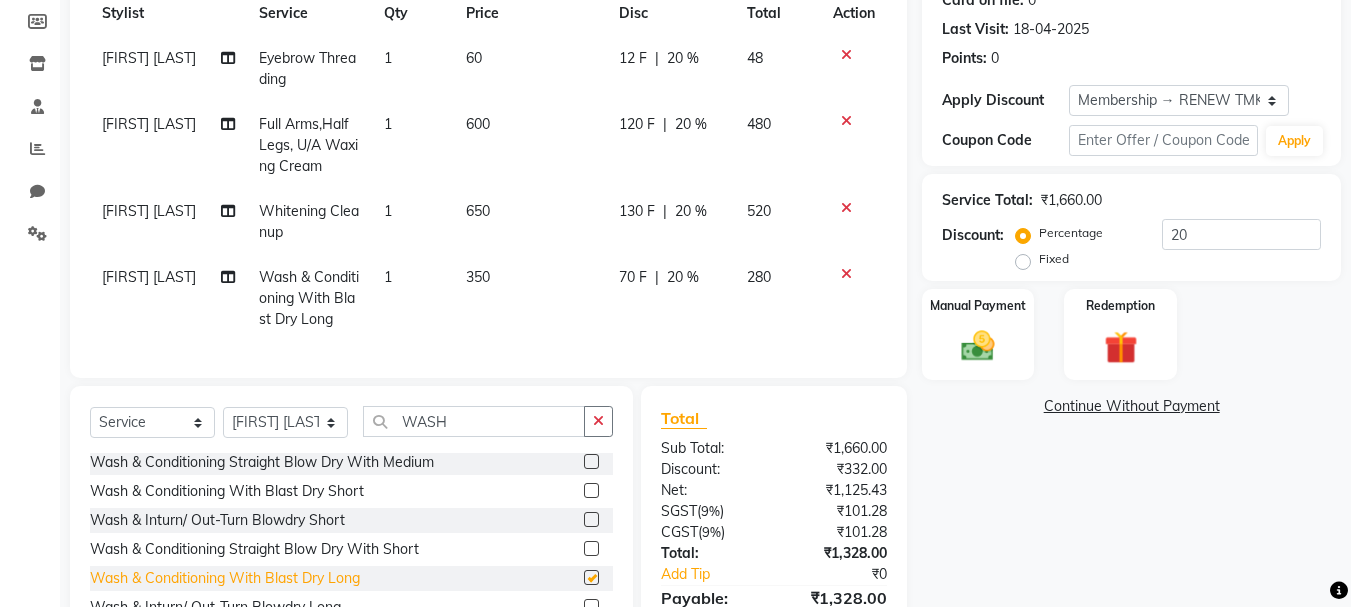 checkbox on "false" 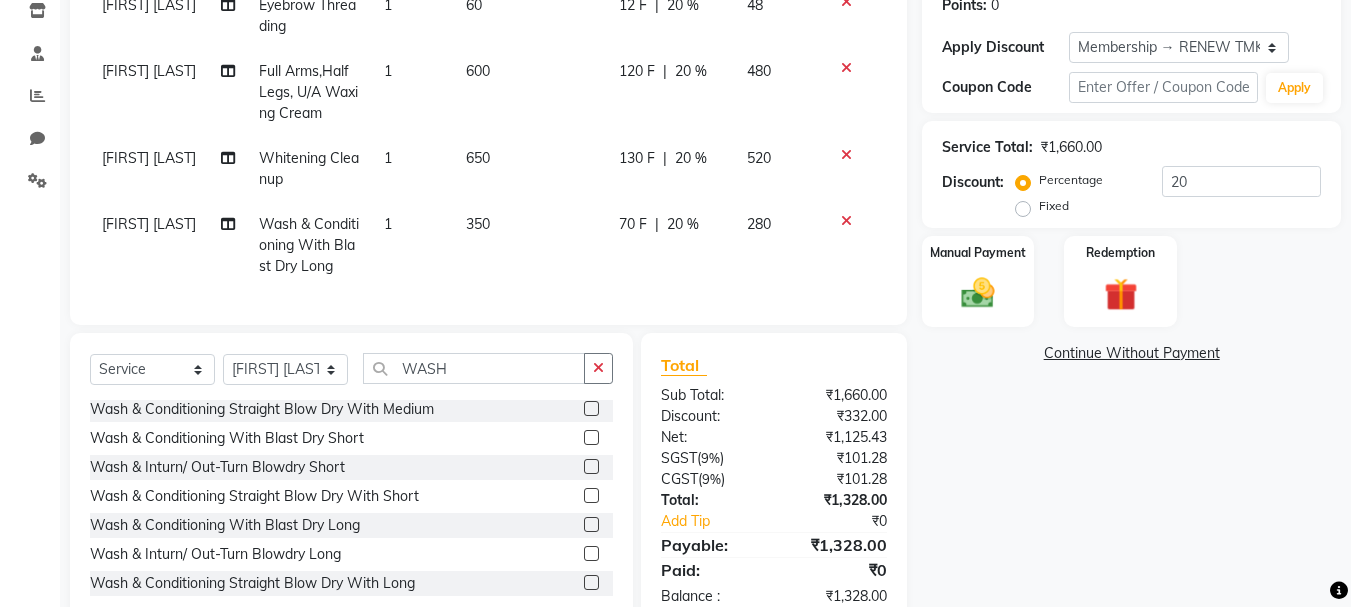 scroll, scrollTop: 413, scrollLeft: 0, axis: vertical 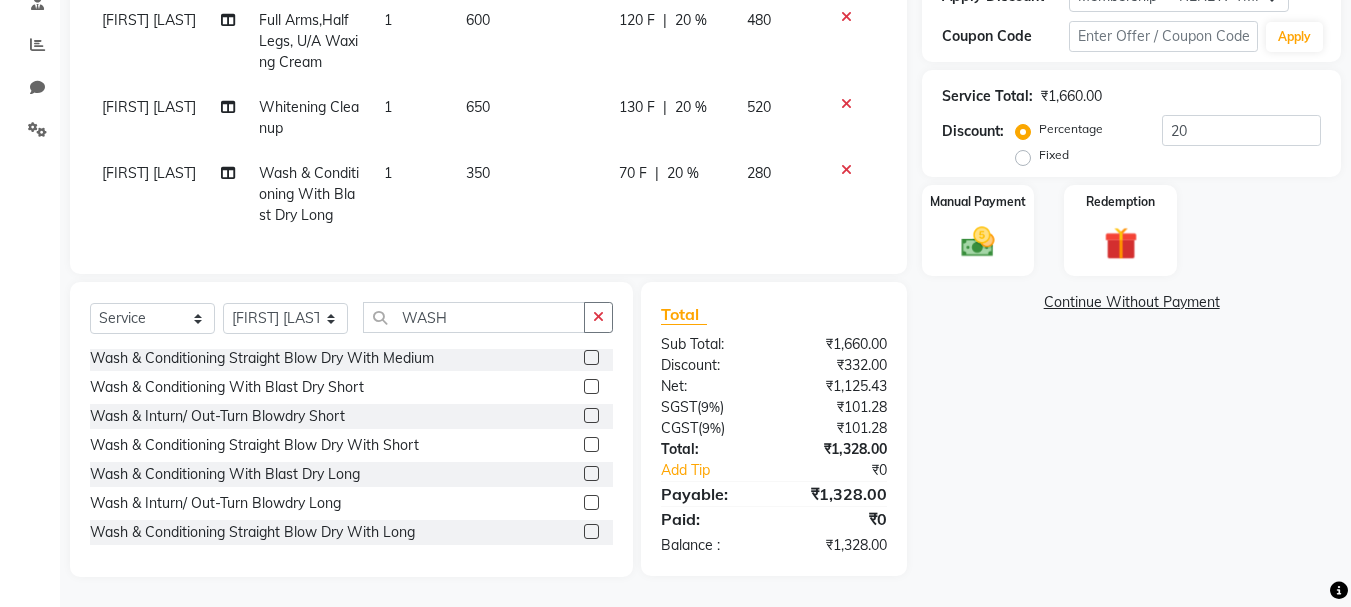 click on "Fixed" 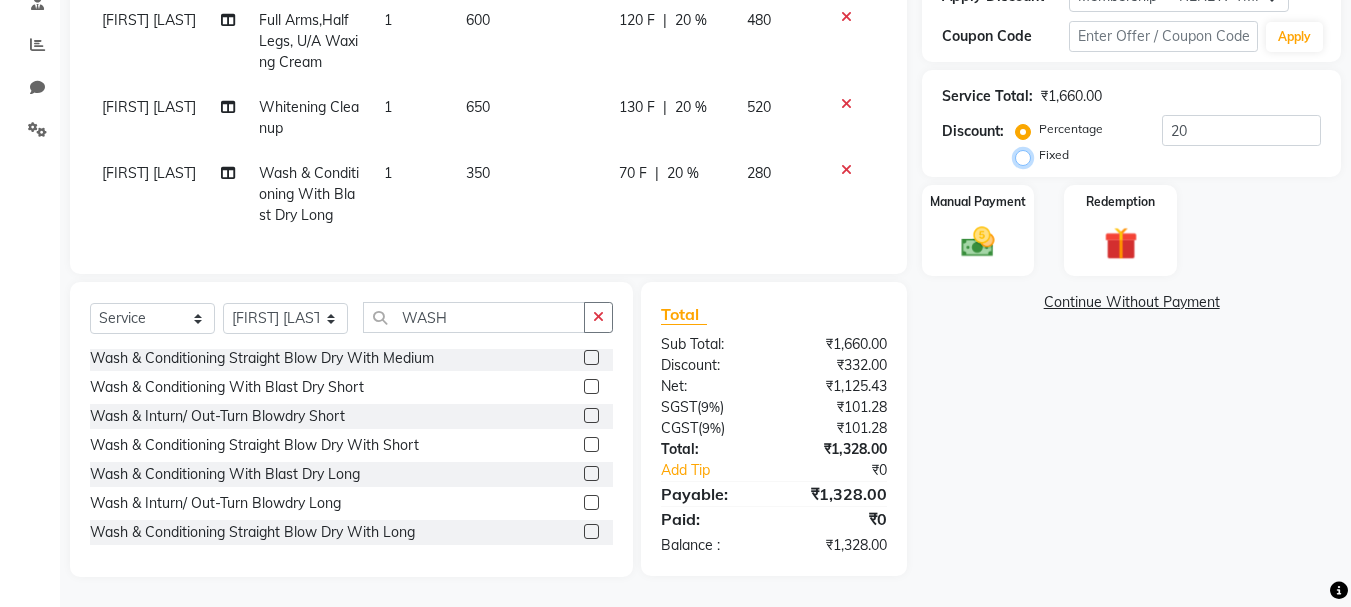 click on "Fixed" at bounding box center (1027, 155) 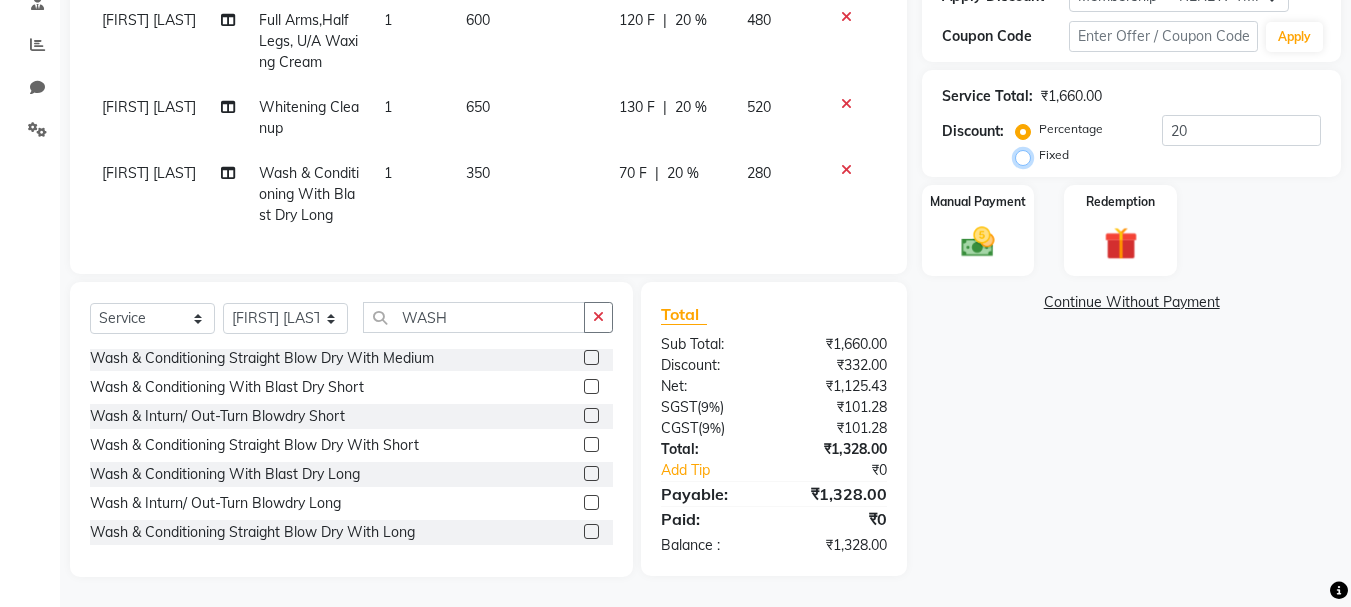 radio on "true" 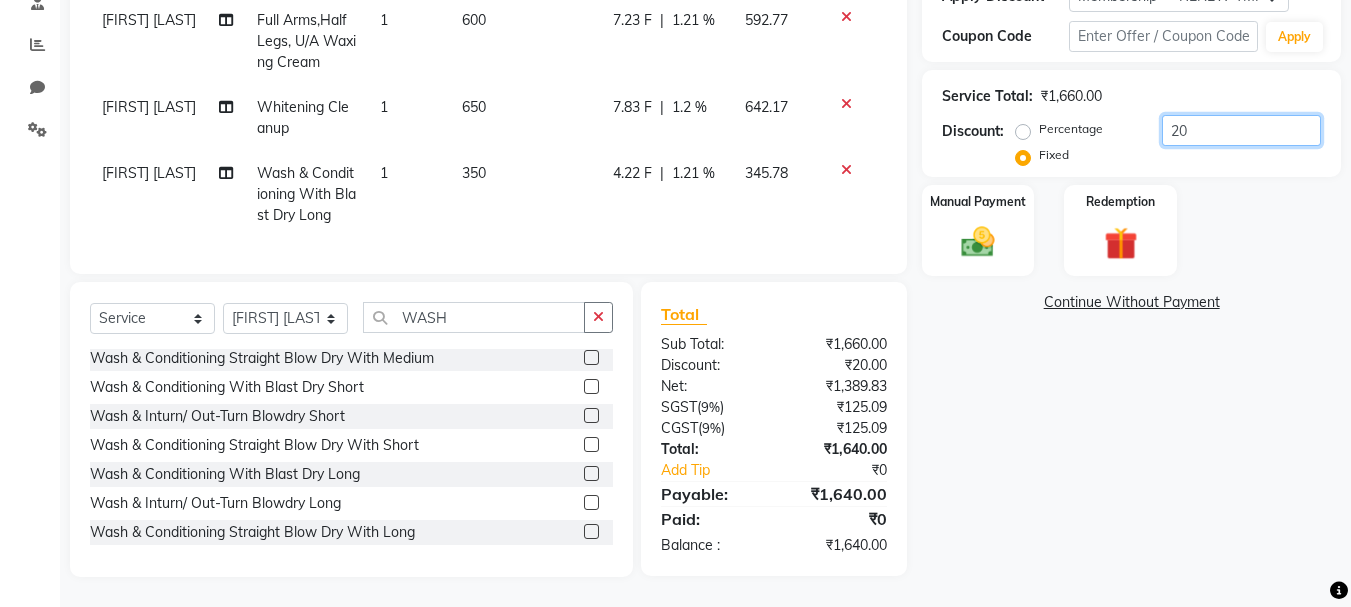 drag, startPoint x: 1188, startPoint y: 98, endPoint x: 1149, endPoint y: 130, distance: 50.447994 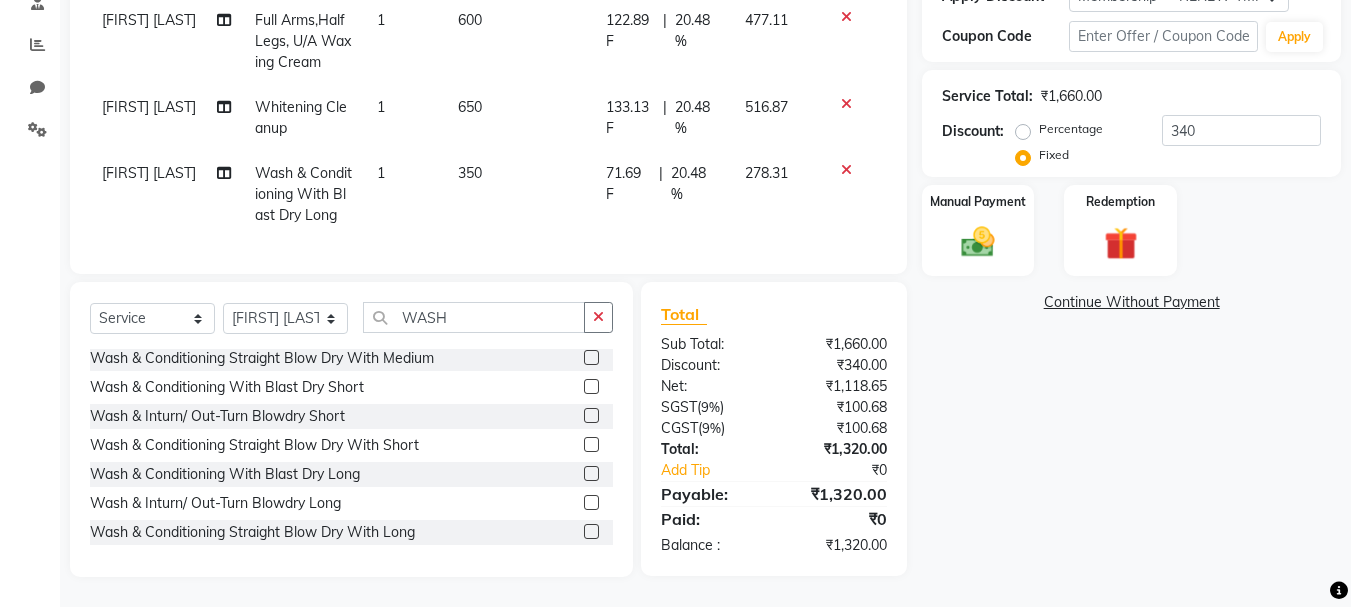 click on "Name: Dr [LAST] [LAST]  Wallet:   ₹1.00  Membership: end on [DATE] Total Visits:  15 Card on file:  0 Last Visit:   [DATE] Points:   0  Apply Discount Select Membership → RENEW TMK MEMBERSHIP Coupon Code Apply Service Total:  ₹1,660.00  Discount:  Percentage   Fixed  340 Manual Payment Redemption  Continue Without Payment" 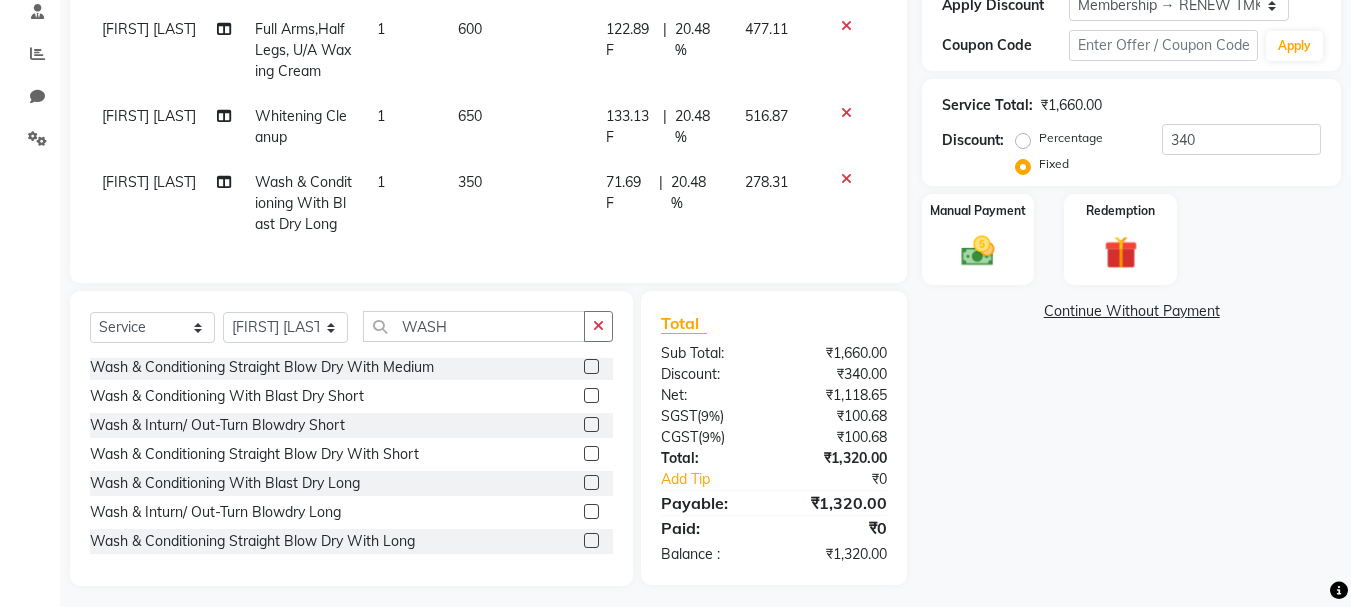 scroll, scrollTop: 413, scrollLeft: 0, axis: vertical 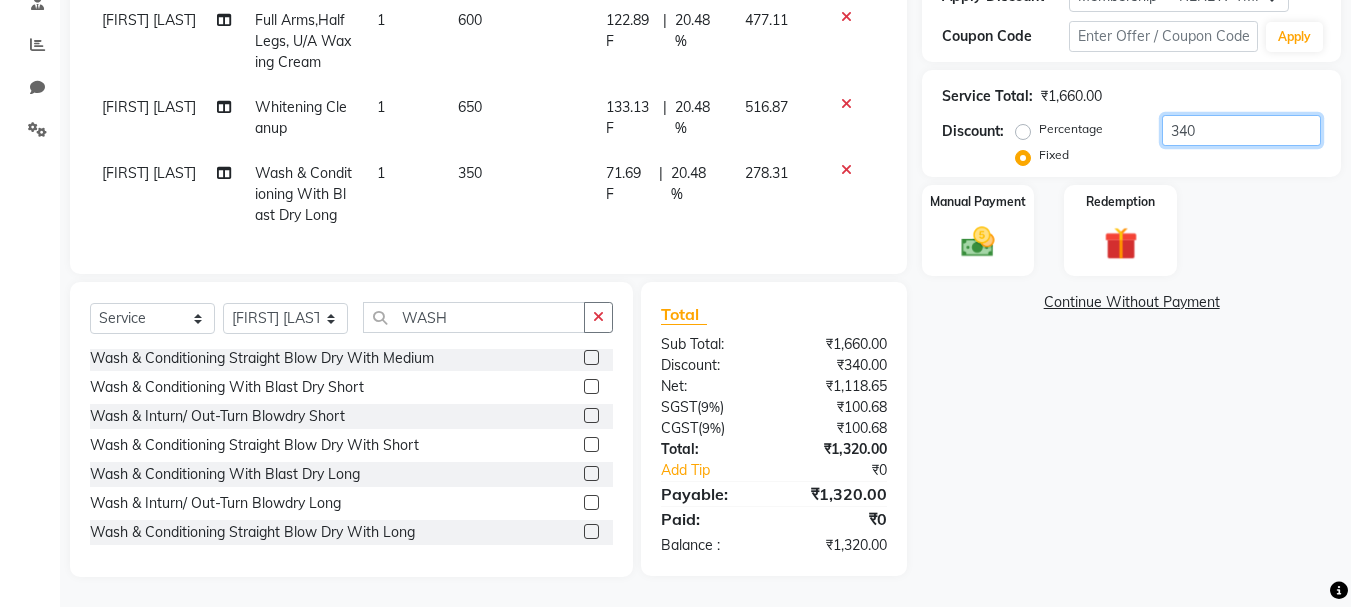 click on "340" 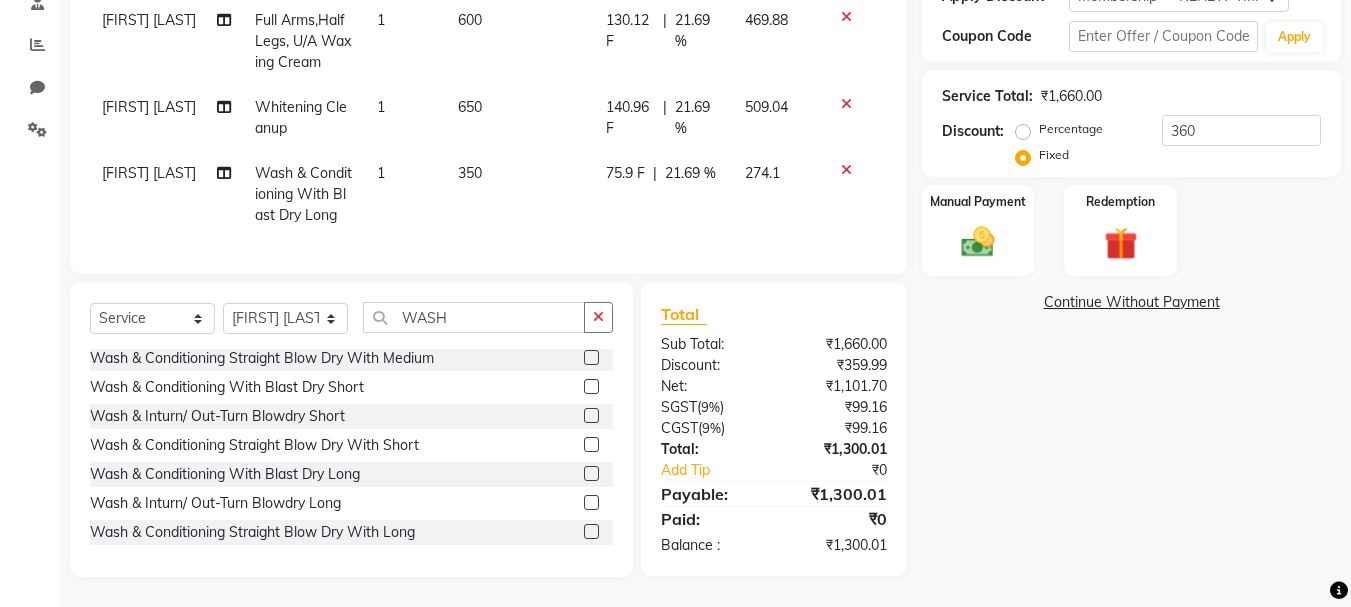 click on "Name: Dr [LAST] [LAST]  Wallet:   ₹1.00  Membership: end on [DATE] Total Visits:  15 Card on file:  0 Last Visit:   [DATE] Points:   0  Apply Discount Select Membership → RENEW TMK MEMBERSHIP Coupon Code Apply Service Total:  ₹1,660.00  Discount:  Percentage   Fixed  340 Manual Payment Redemption  Continue Without Payment" 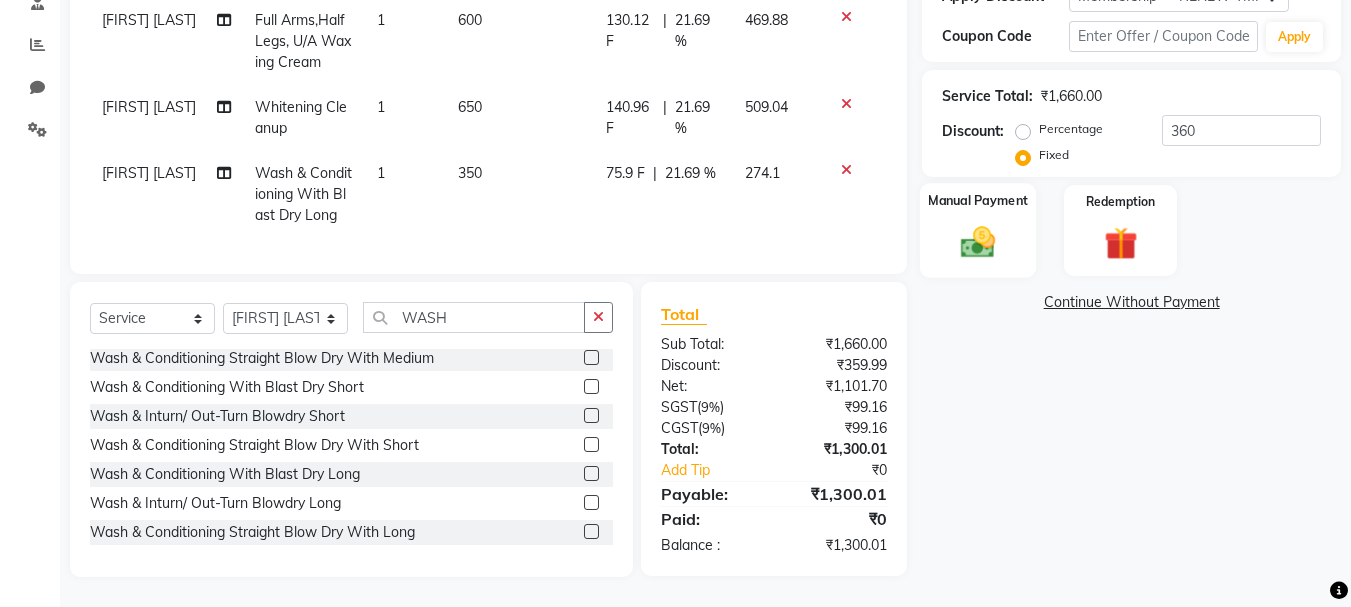 click on "Manual Payment" 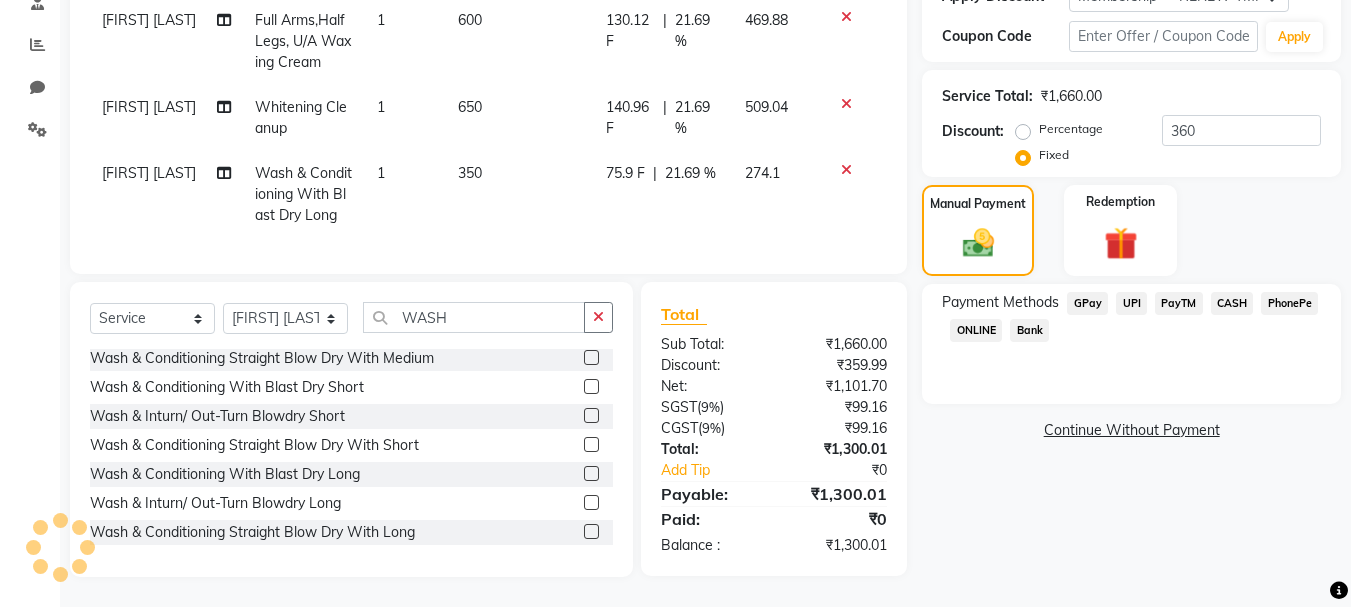 click on "CASH" 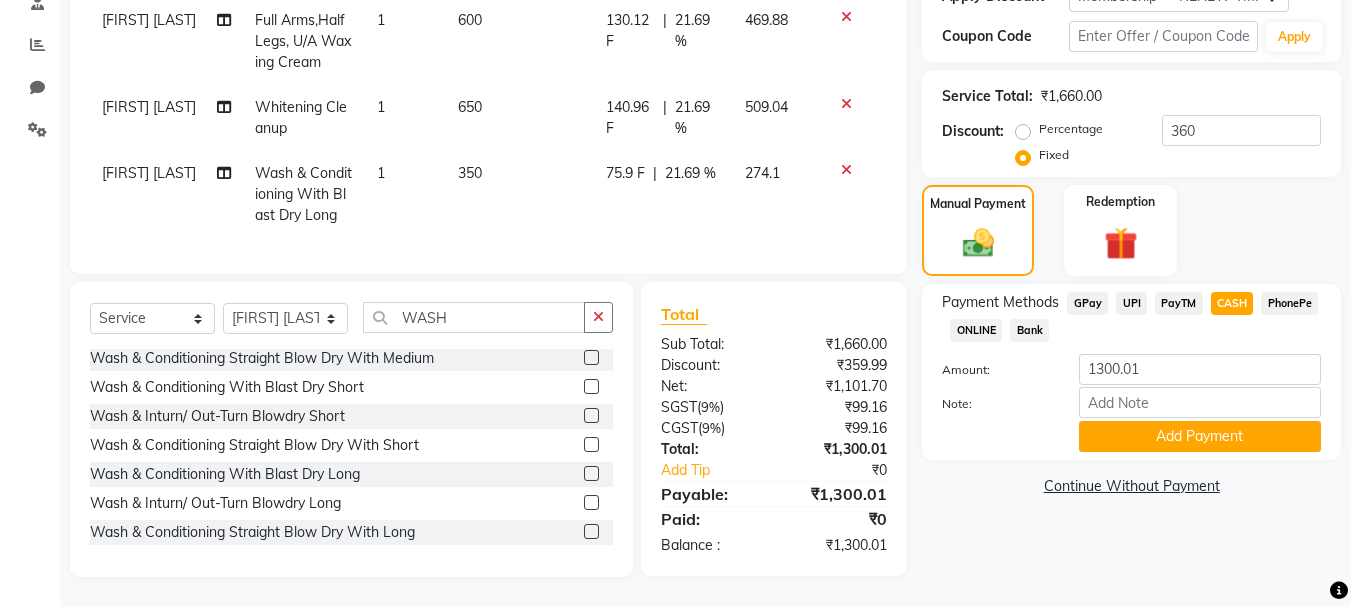 click on "₹1,300.01" 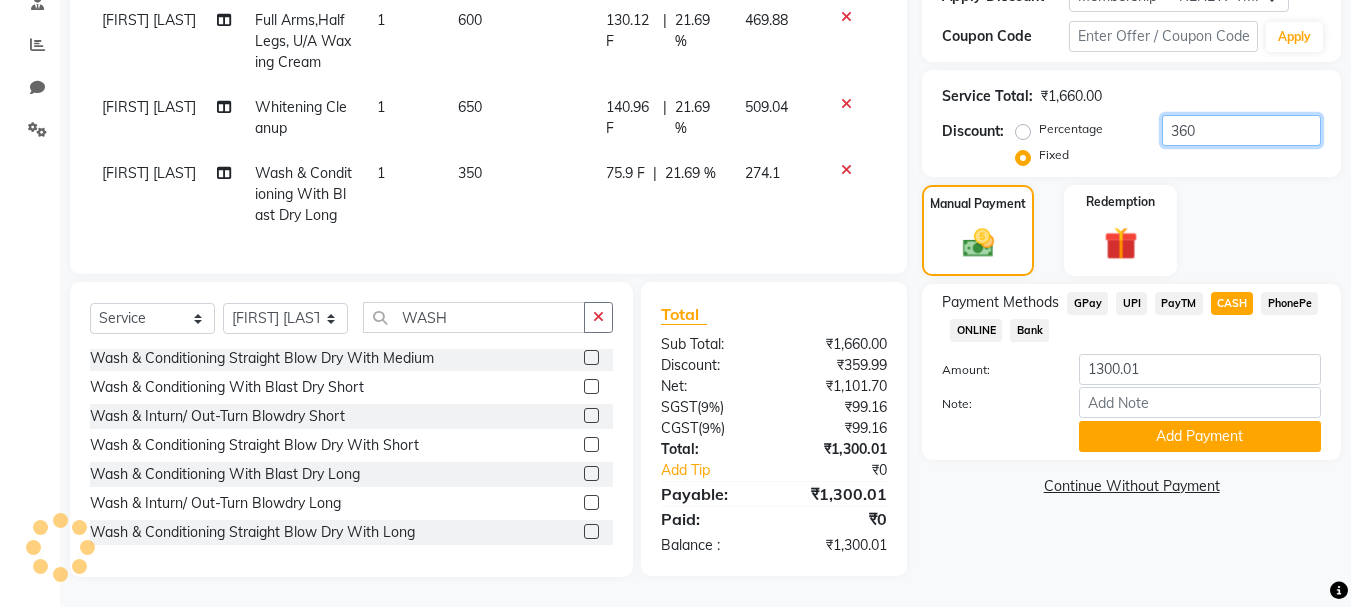 click on "360" 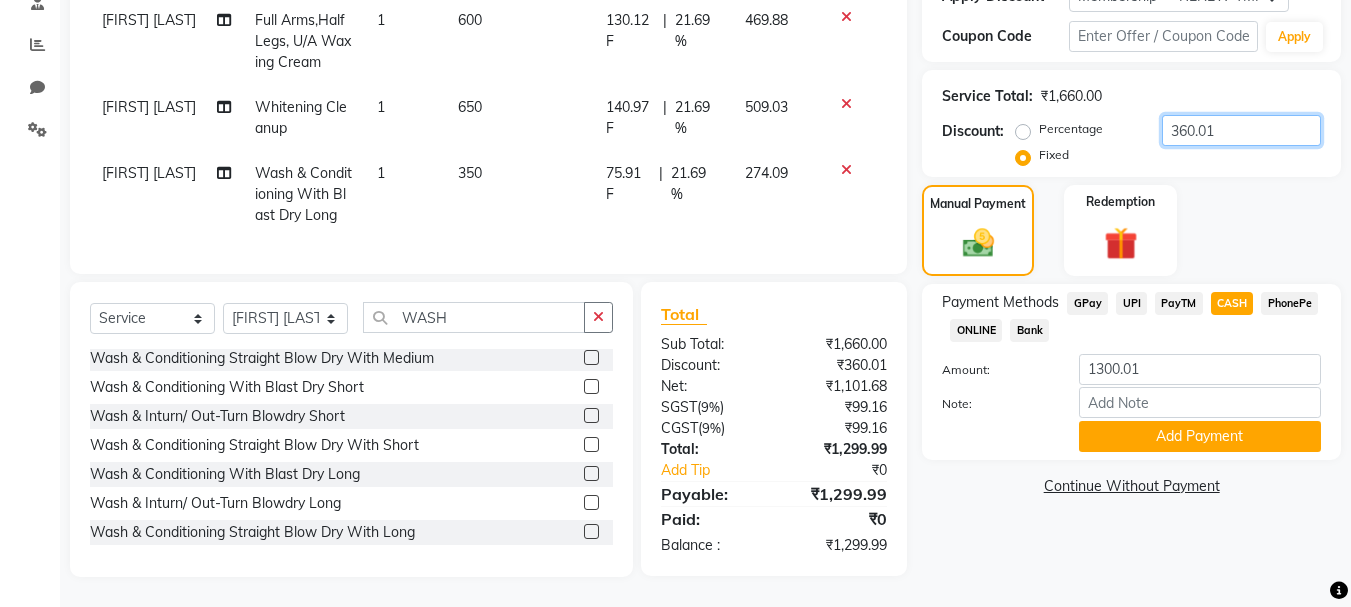 type on "360.01" 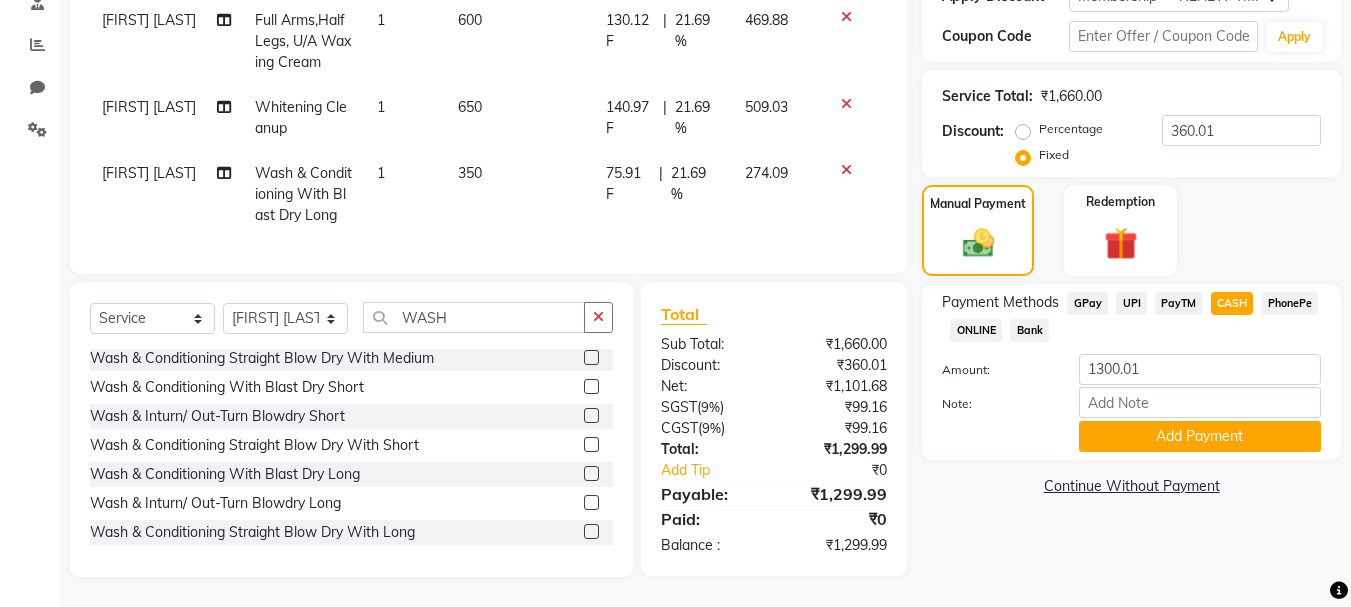 click on "Continue Without Payment" 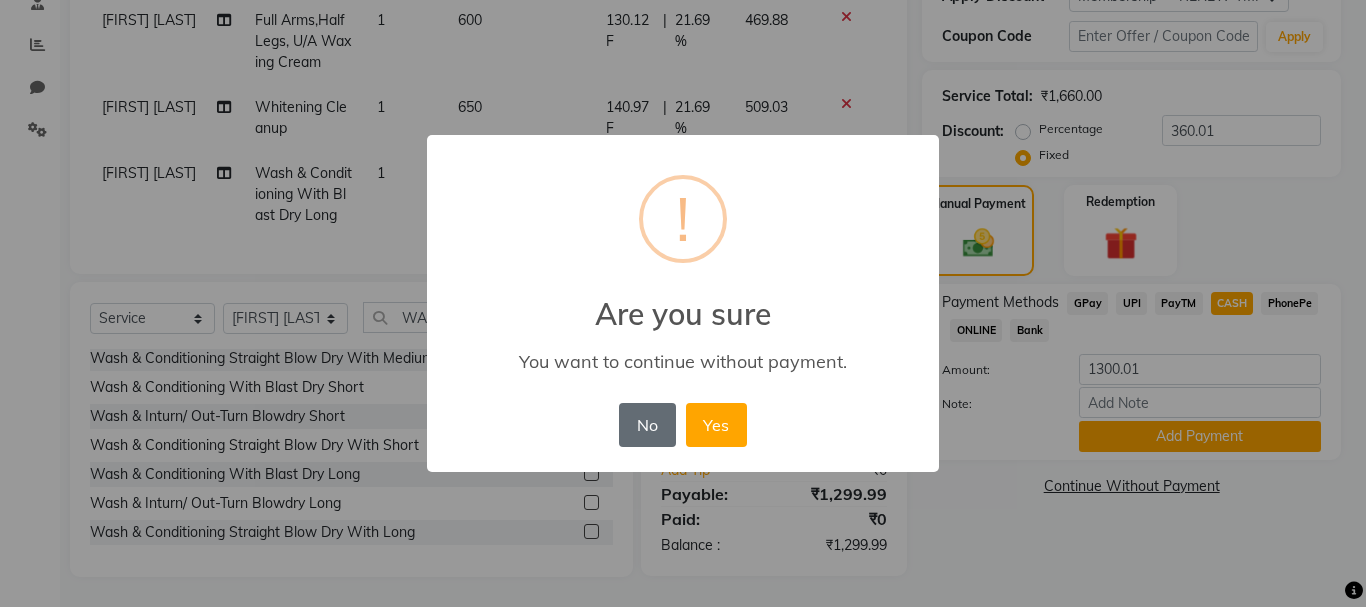 click on "No" at bounding box center (647, 425) 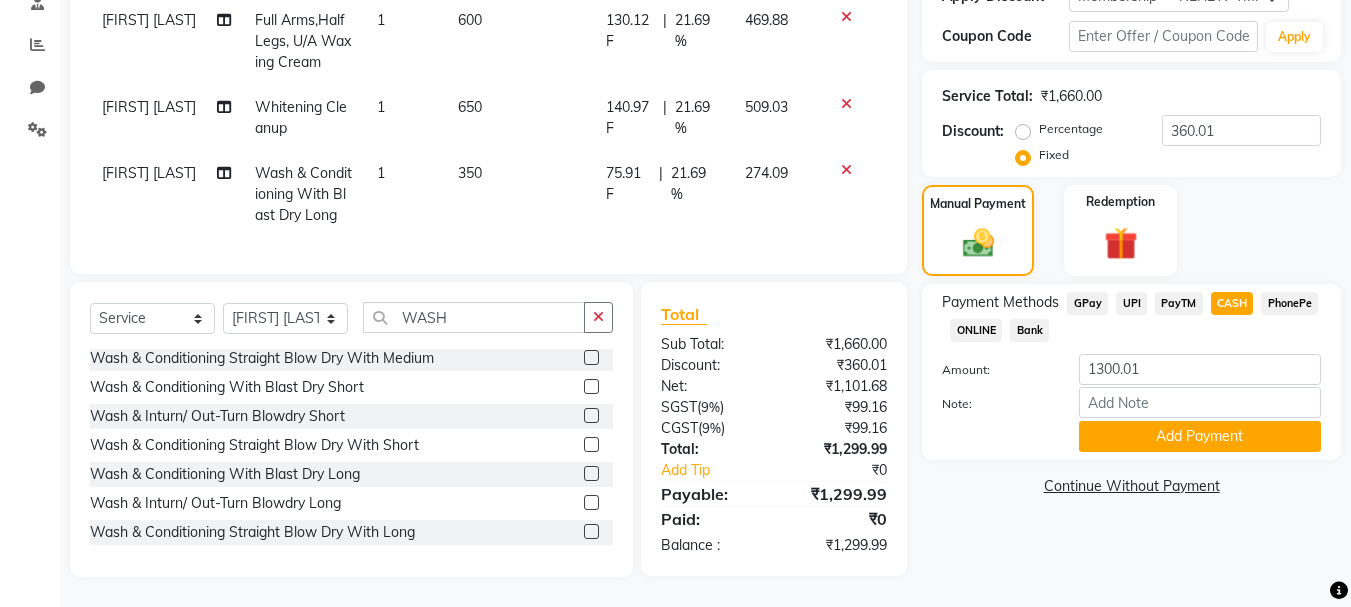 click on "Continue Without Payment" 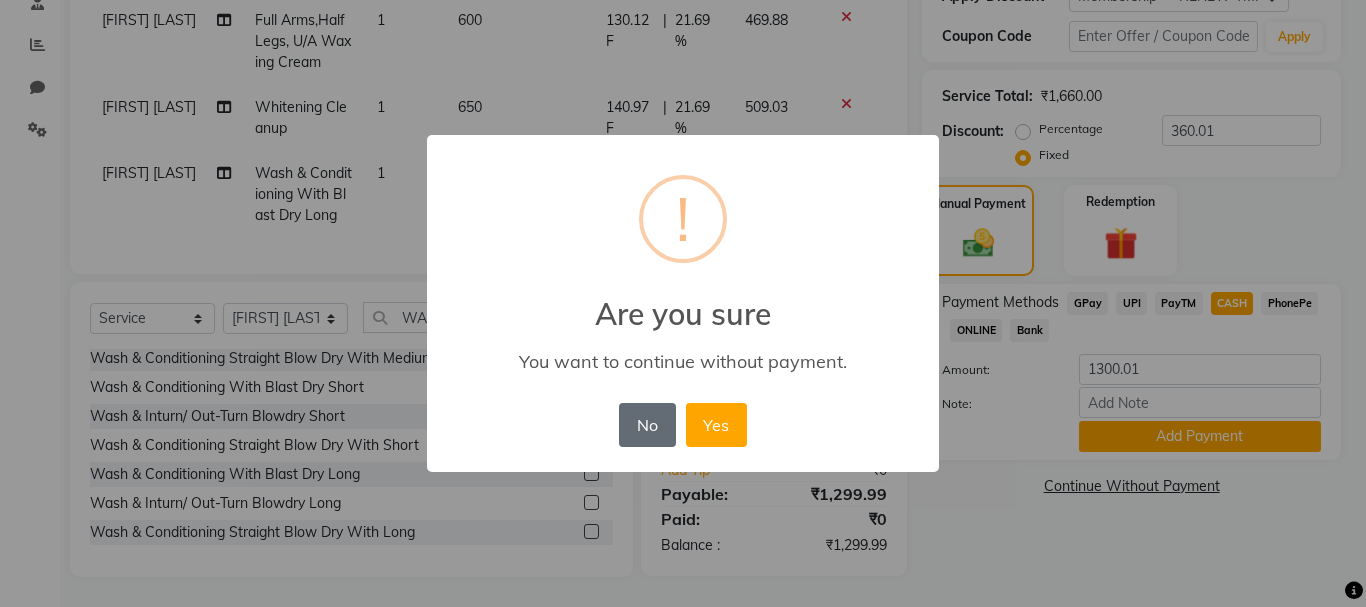 click on "No" at bounding box center (647, 425) 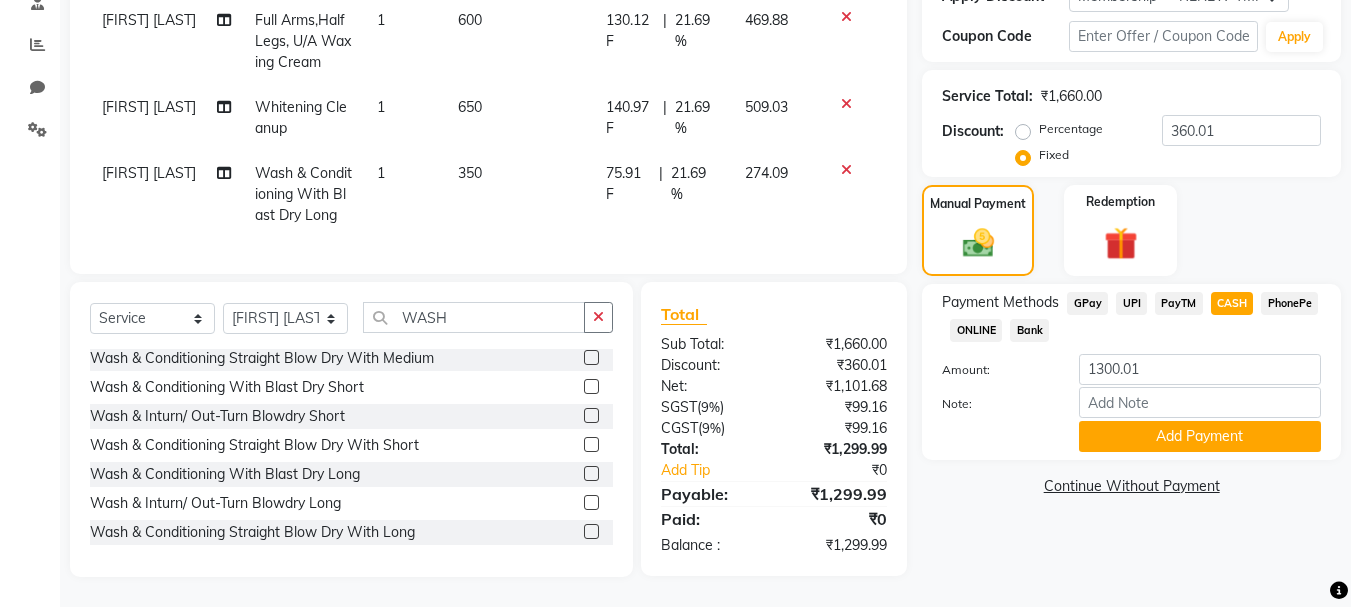 click on "GPay" 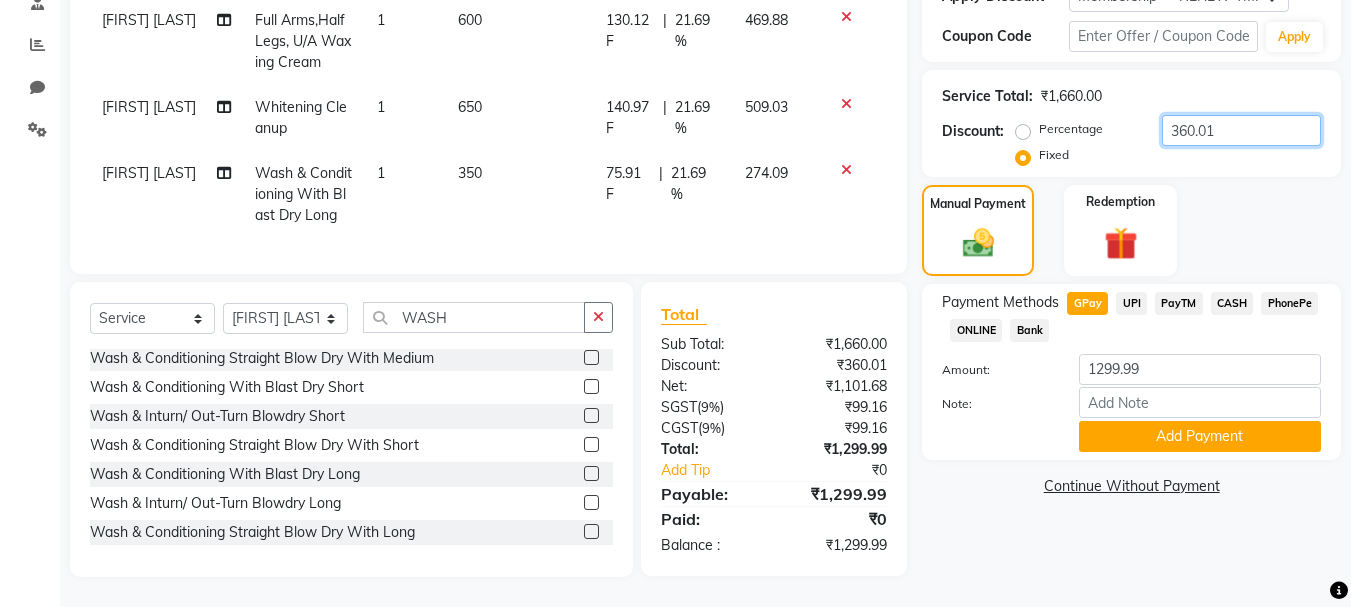 click on "360.01" 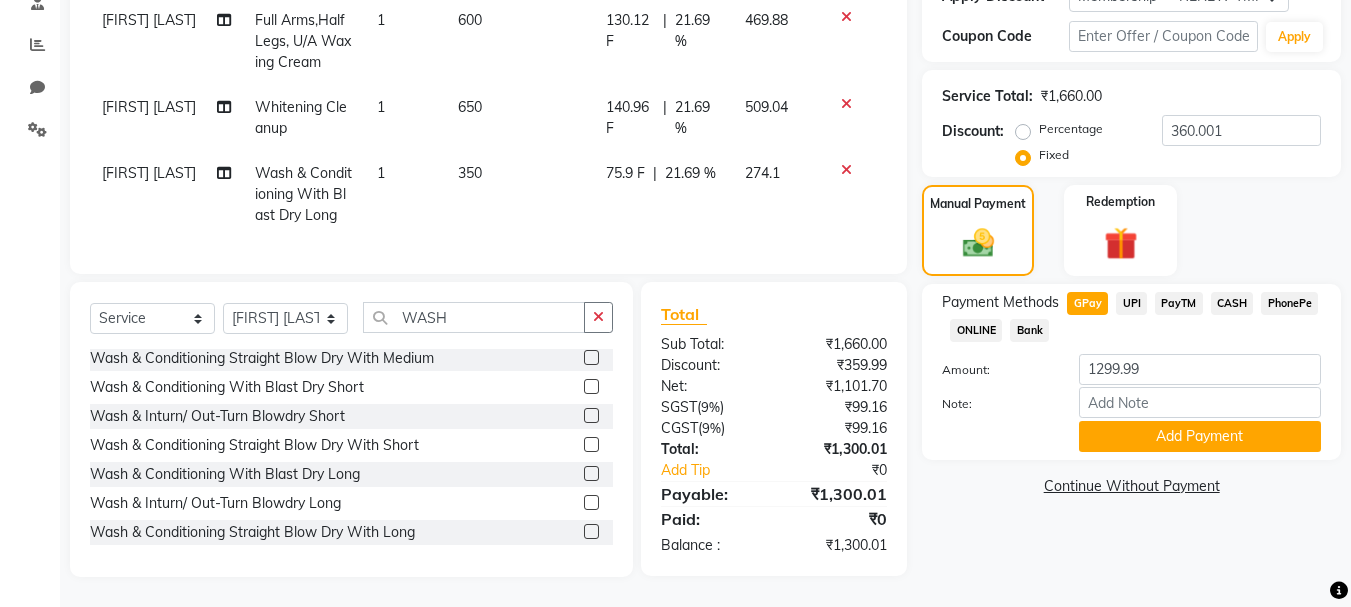 click on "Manual Payment Redemption" 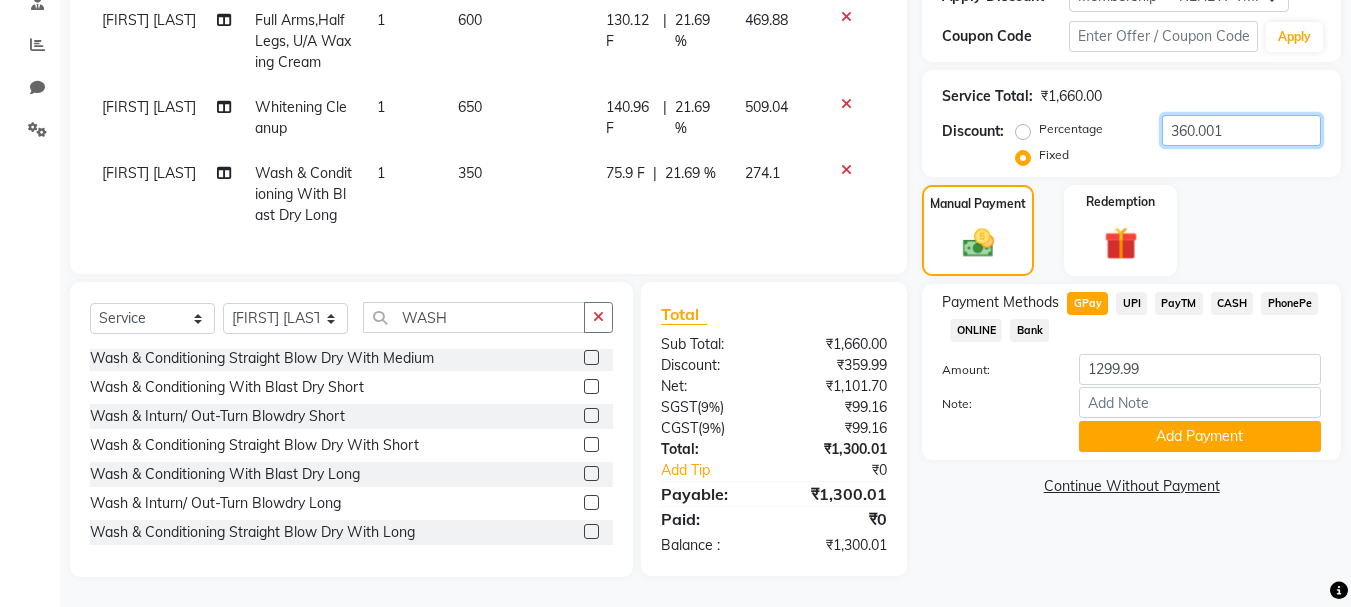 click on "360.001" 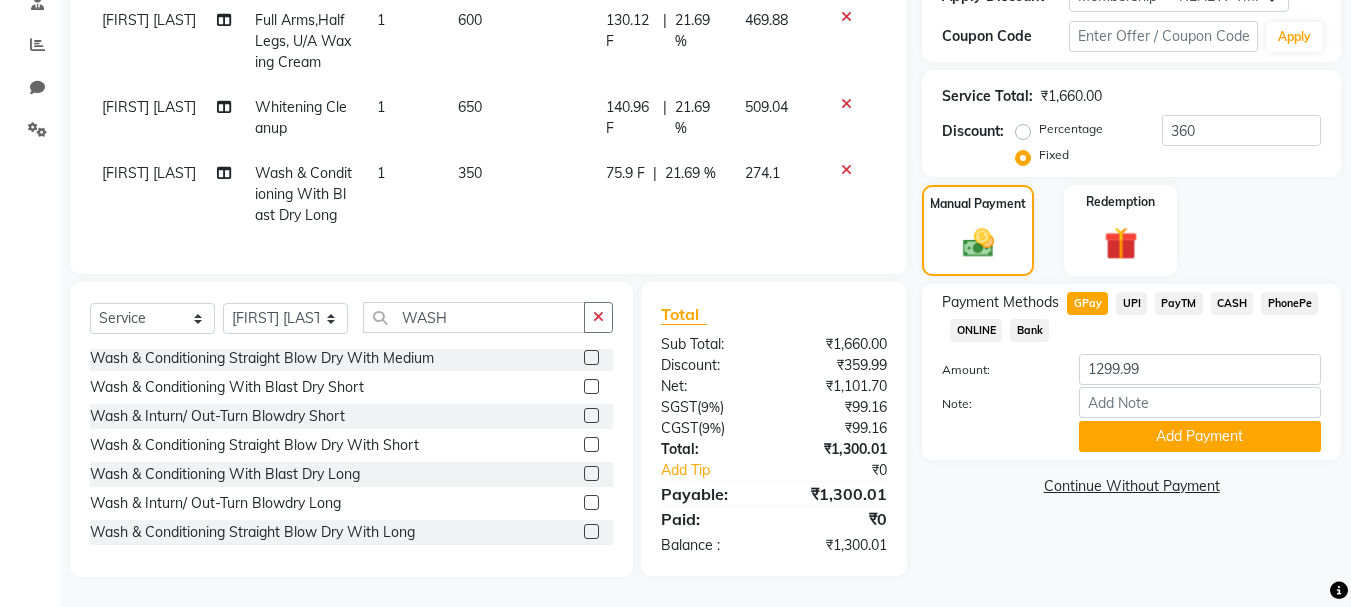 click on "Continue Without Payment" 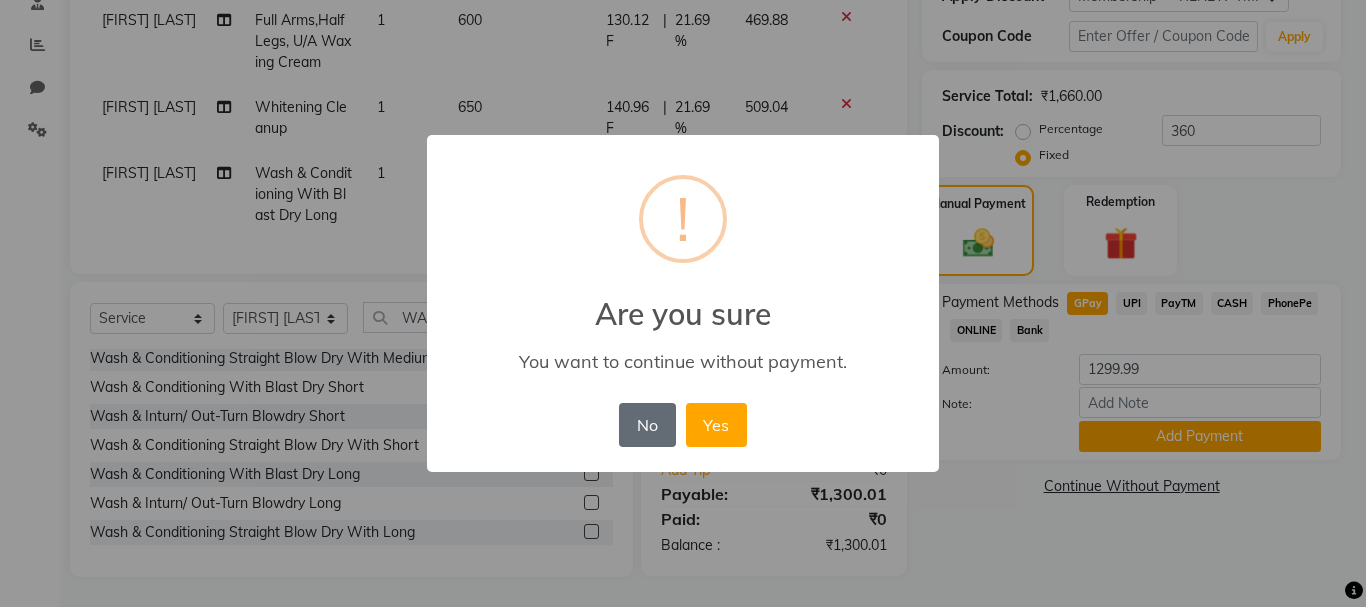 click on "No" at bounding box center [647, 425] 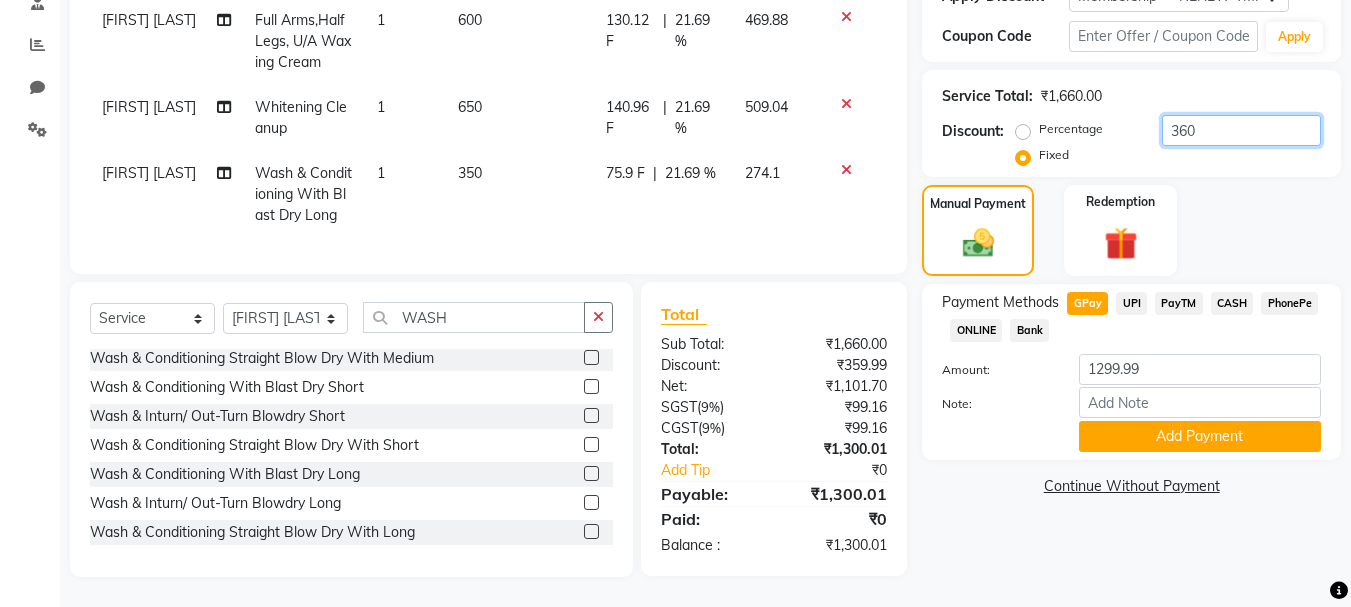 click on "360" 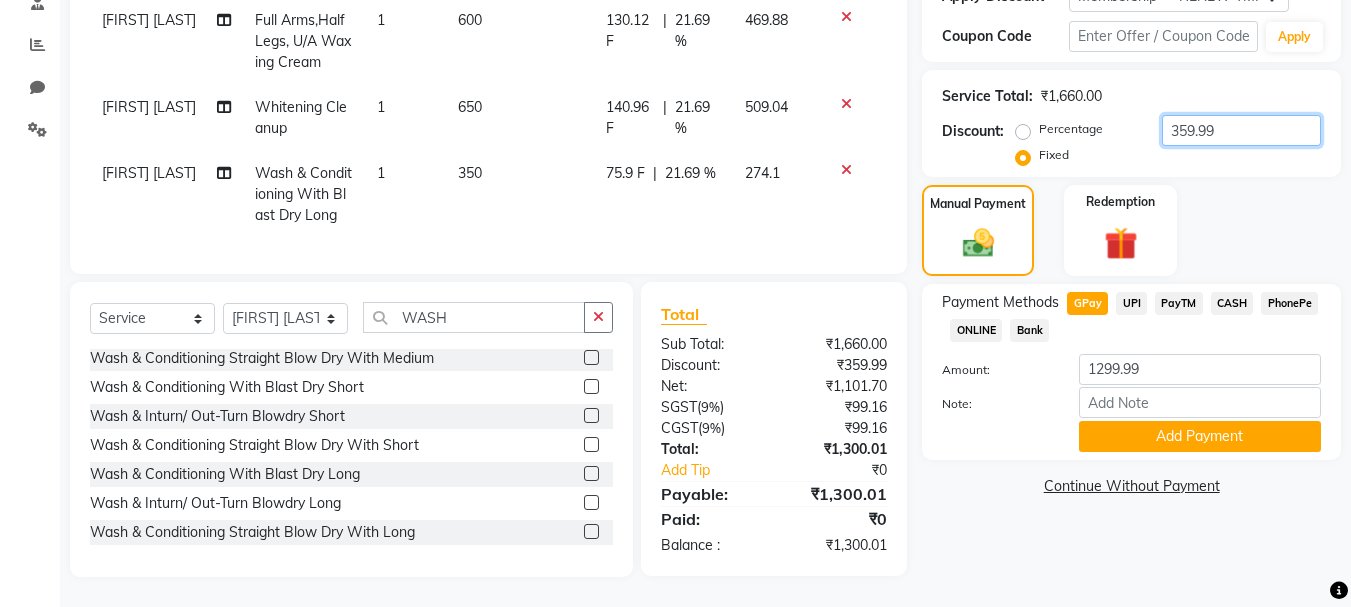 type on "359.99" 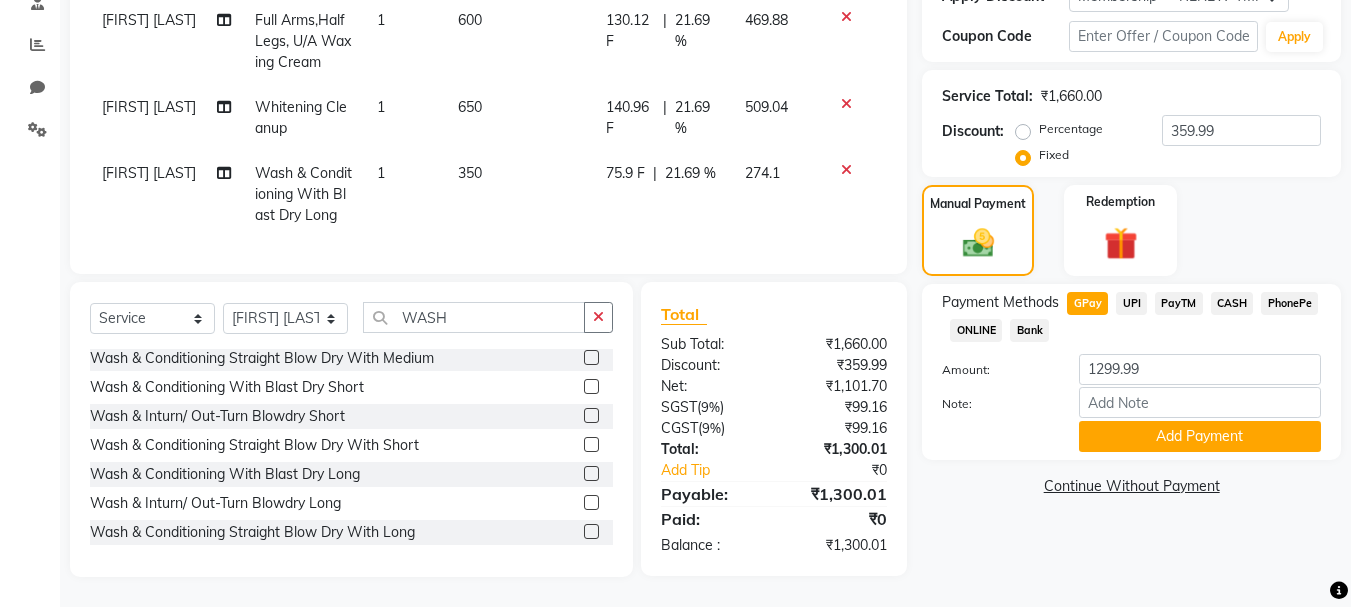 click on "Payment Methods  GPay   UPI   PayTM   CASH   PhonePe   ONLINE   Bank  Amount: 1299.99 Note: Add Payment" 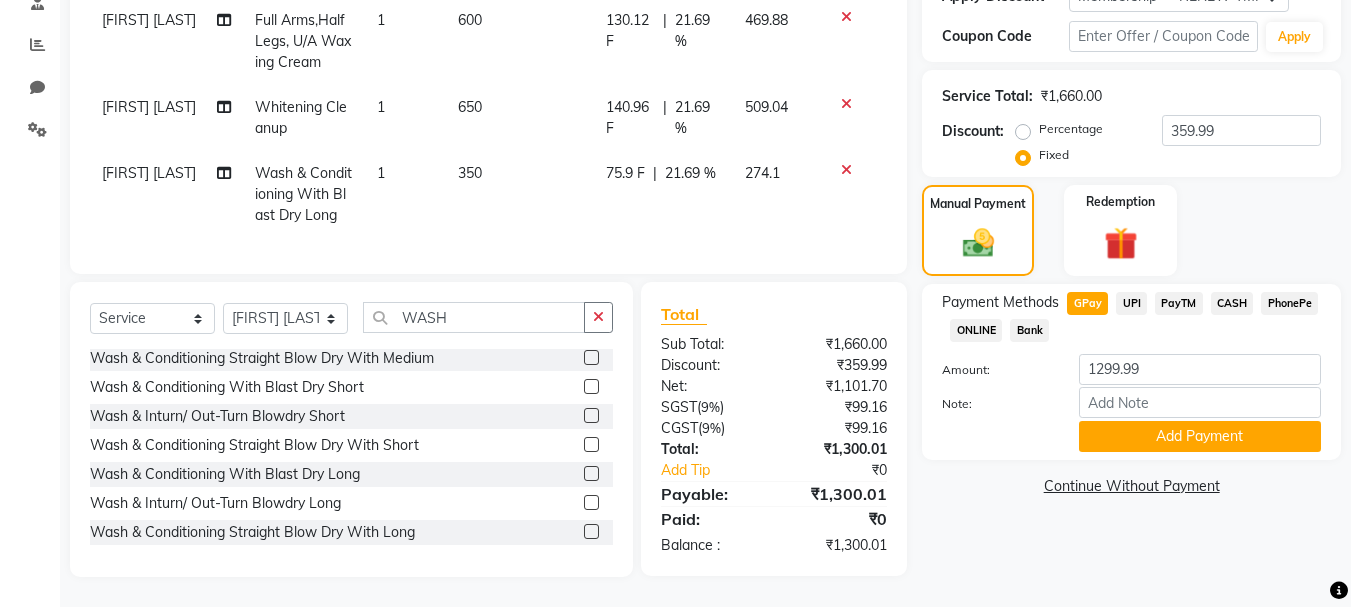 click on "CASH" 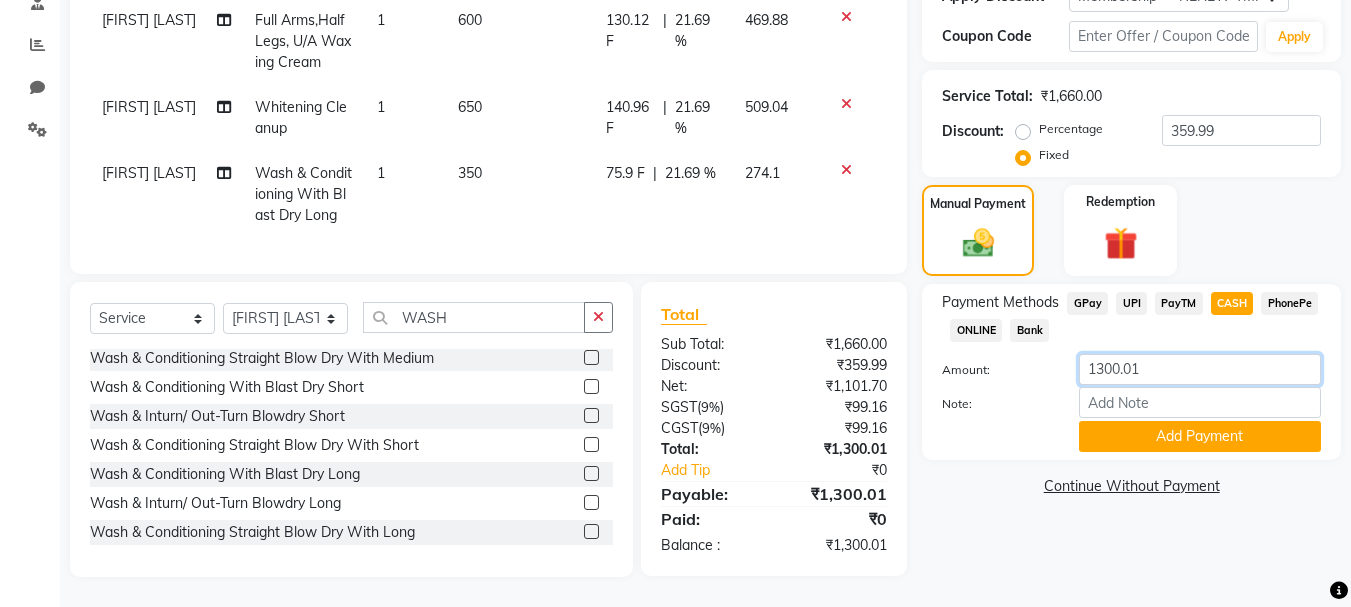 click on "1300.01" 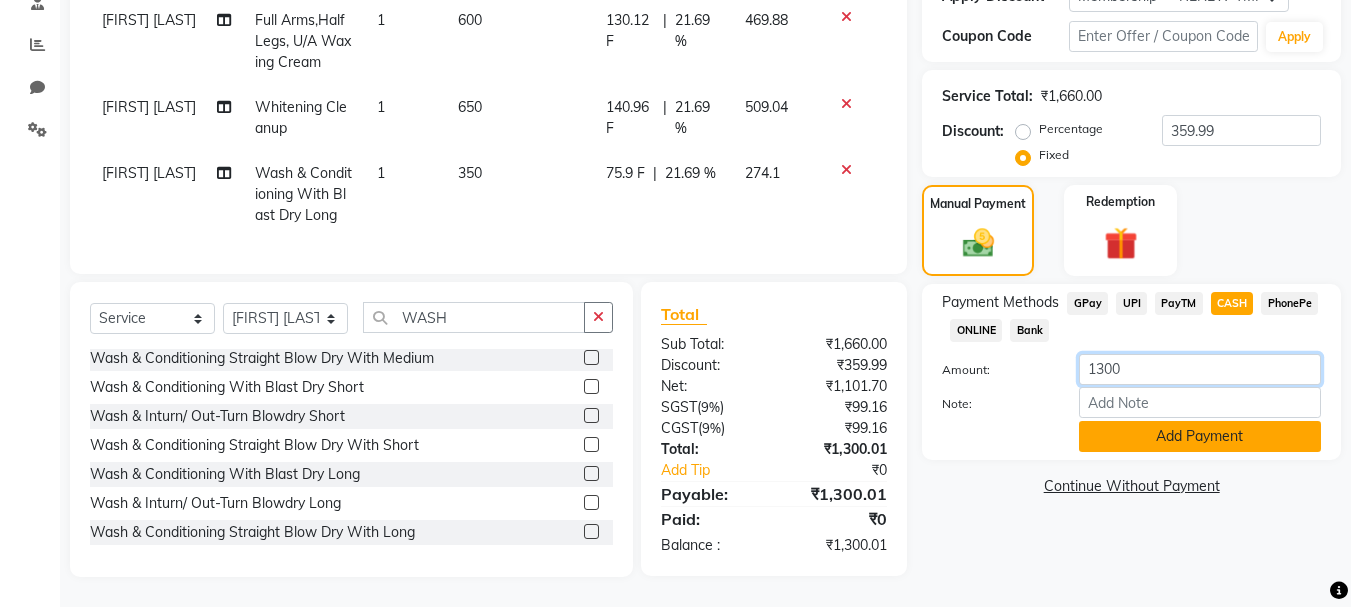 type on "1300" 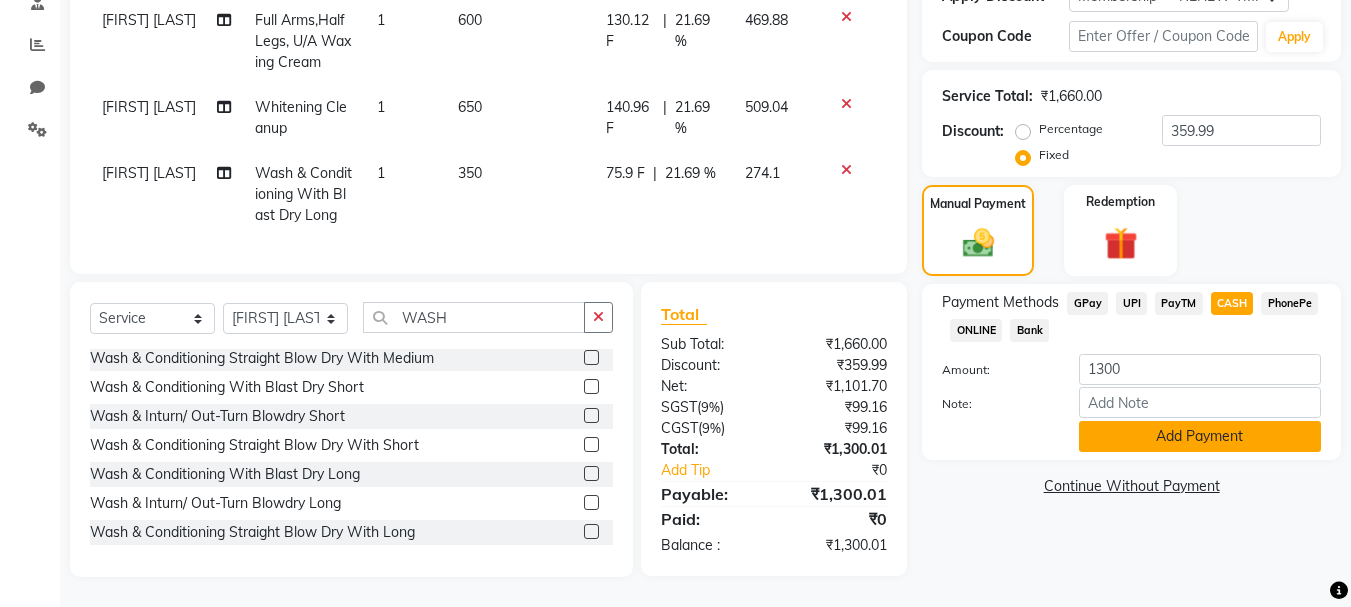 click on "Add Payment" 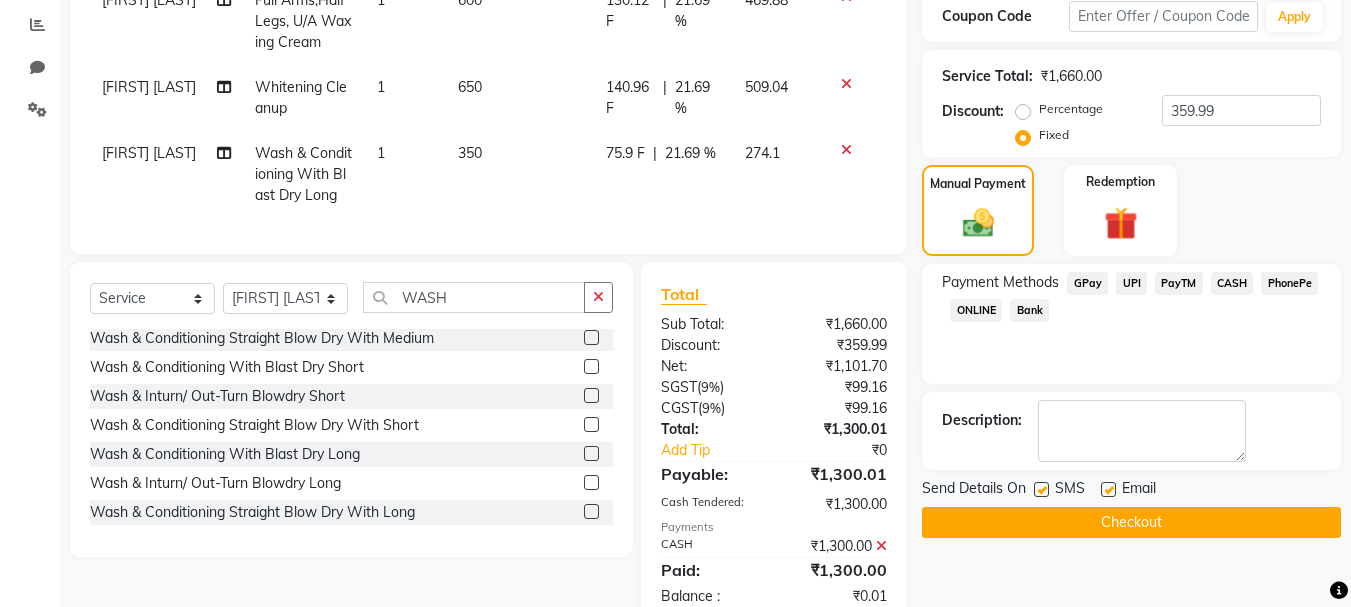 scroll, scrollTop: 483, scrollLeft: 0, axis: vertical 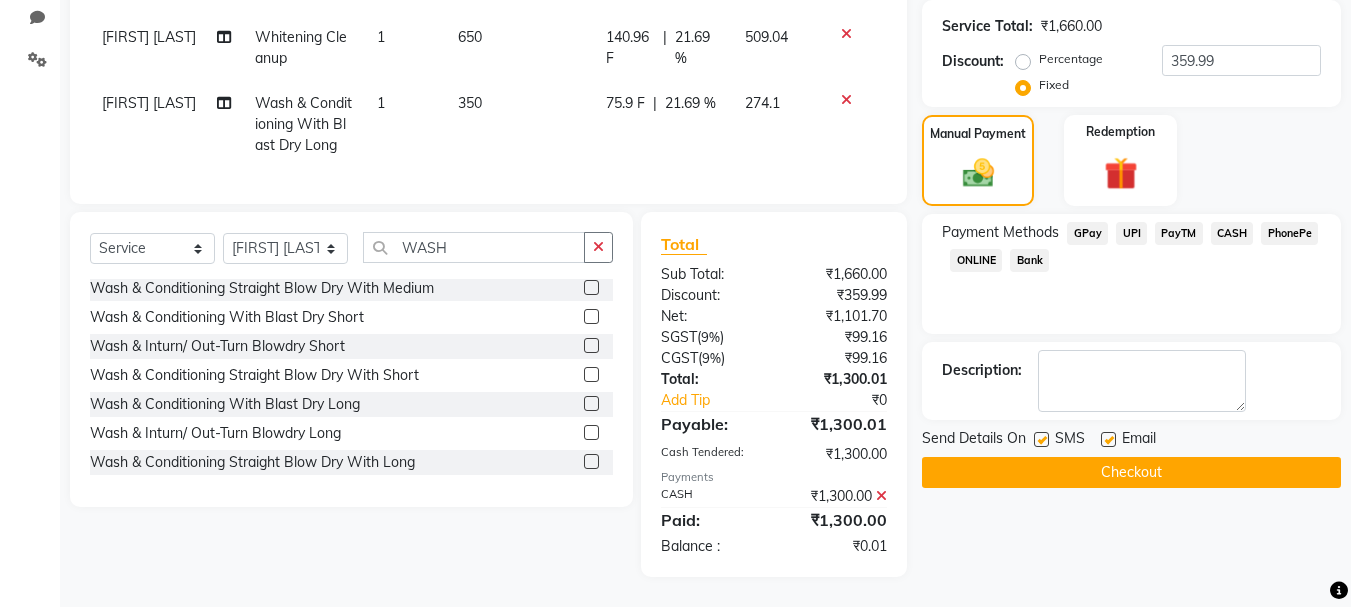 click on "Checkout" 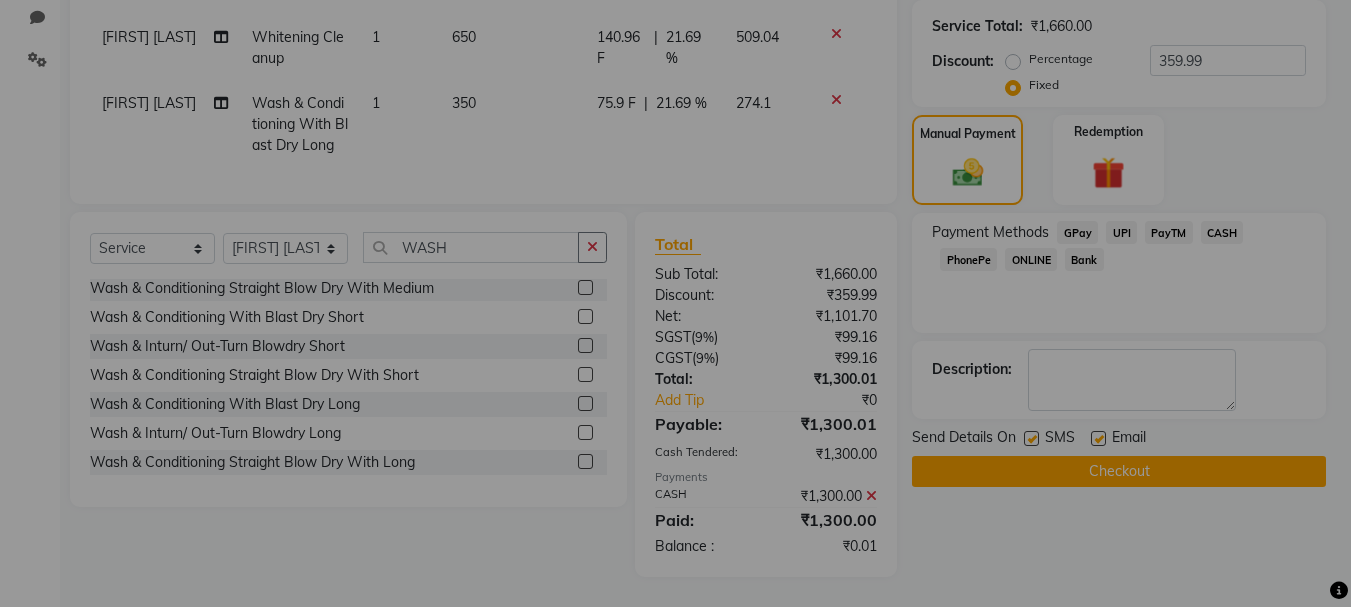 checkbox on "false" 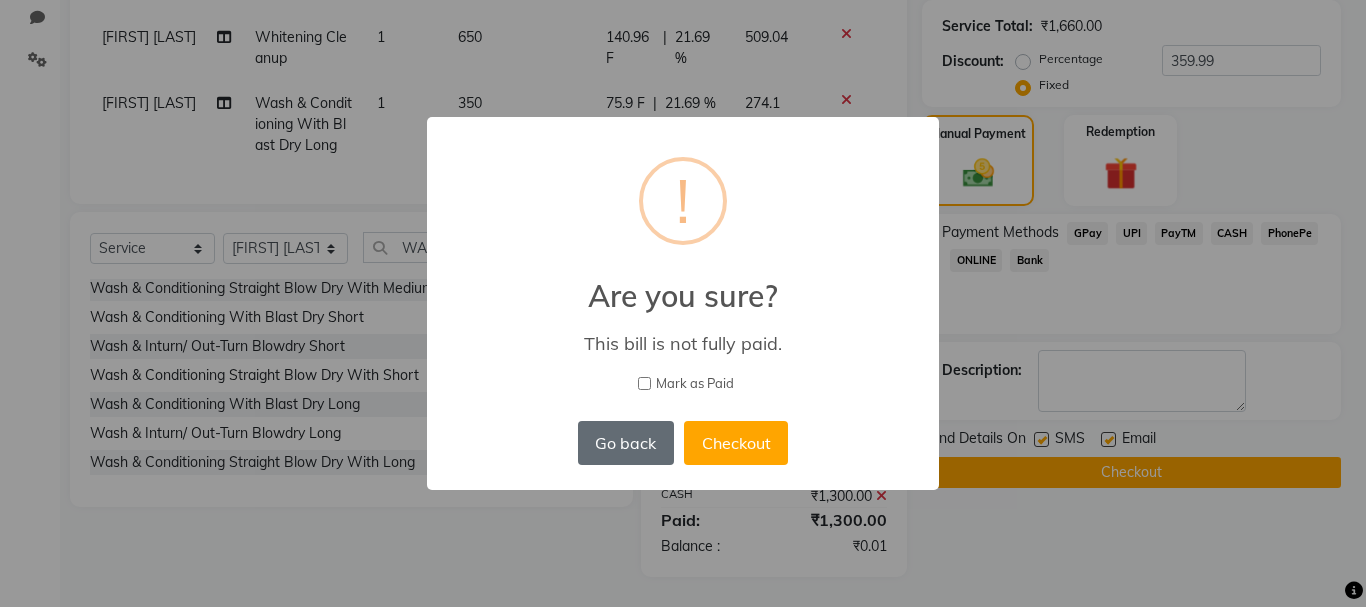 click on "Go back" at bounding box center (626, 443) 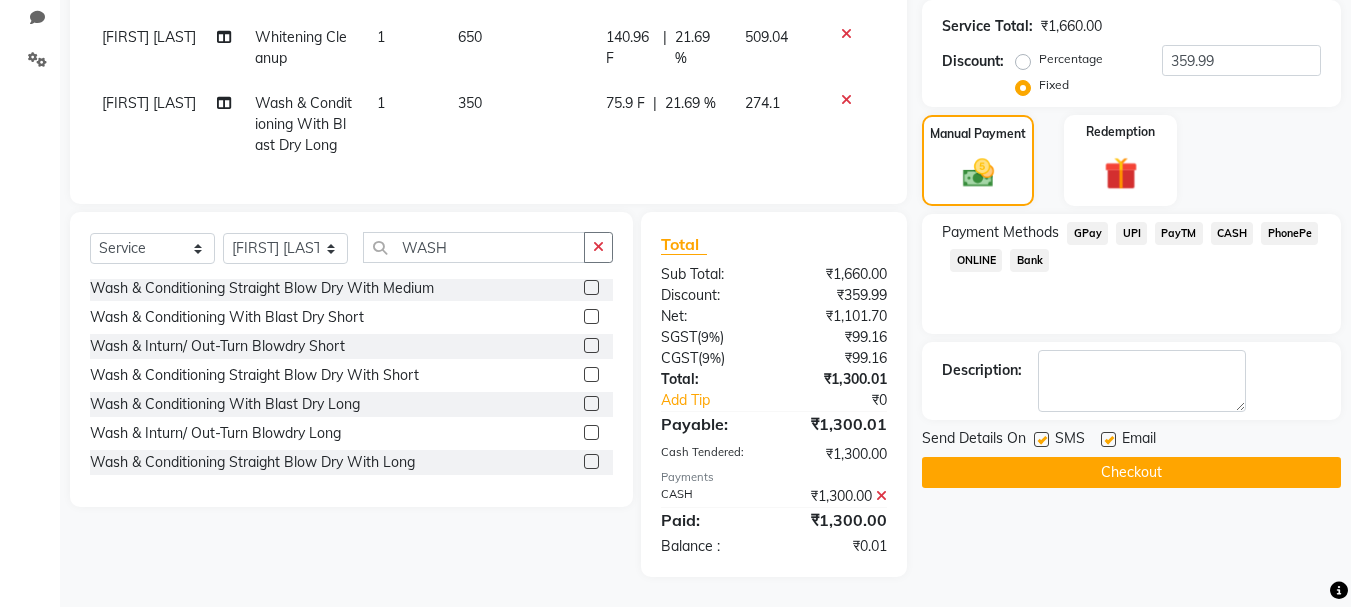 click 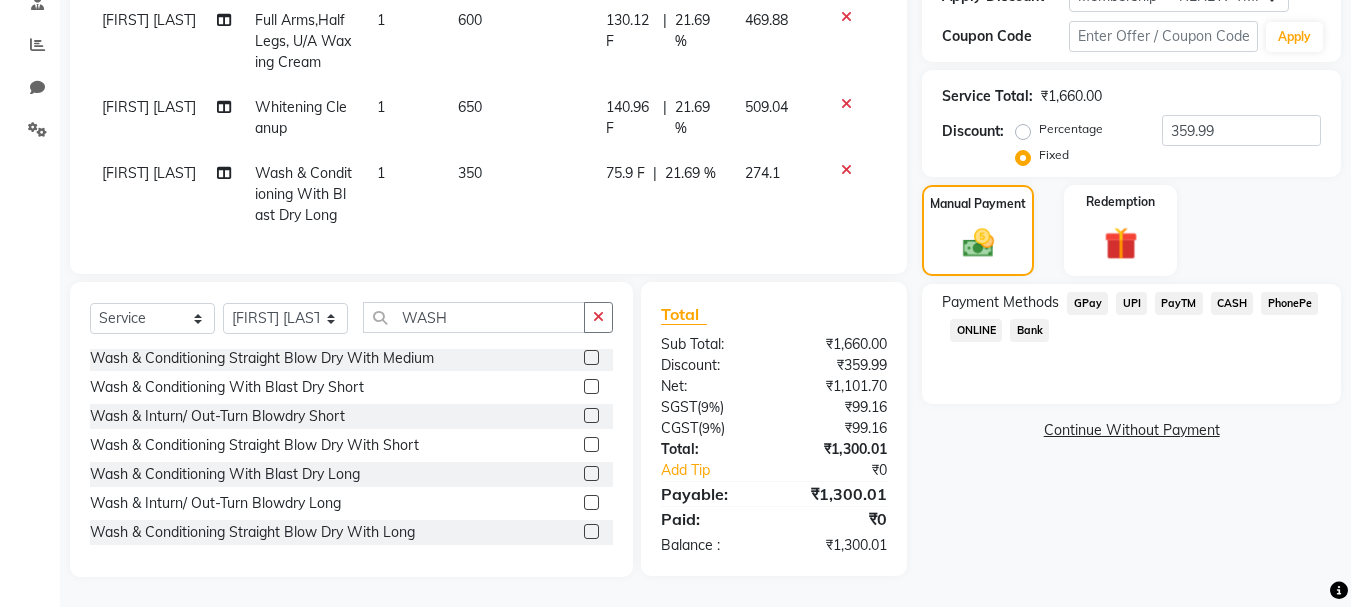 scroll, scrollTop: 413, scrollLeft: 0, axis: vertical 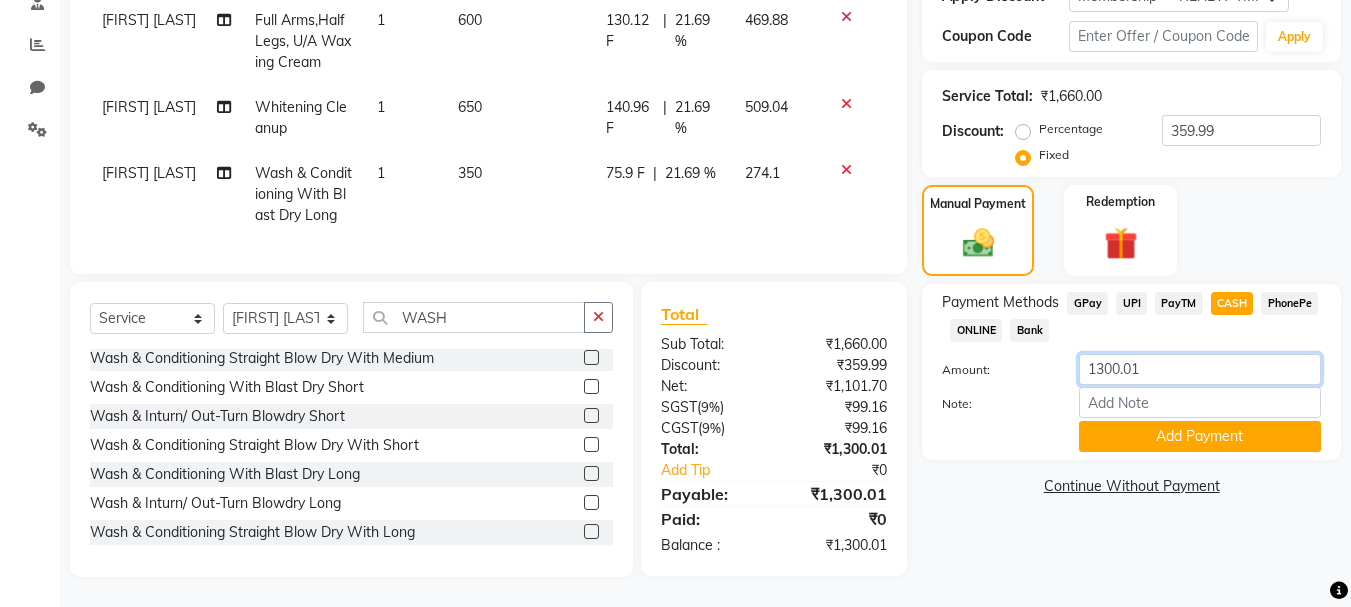 click on "1300.01" 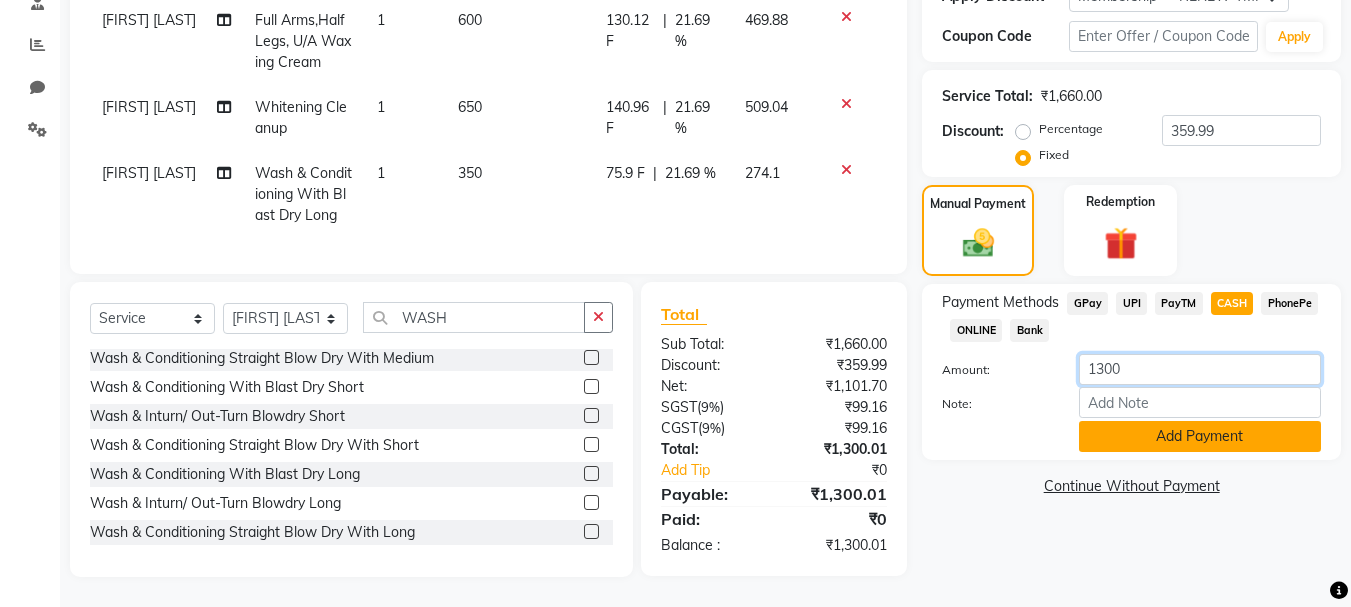 type on "1300" 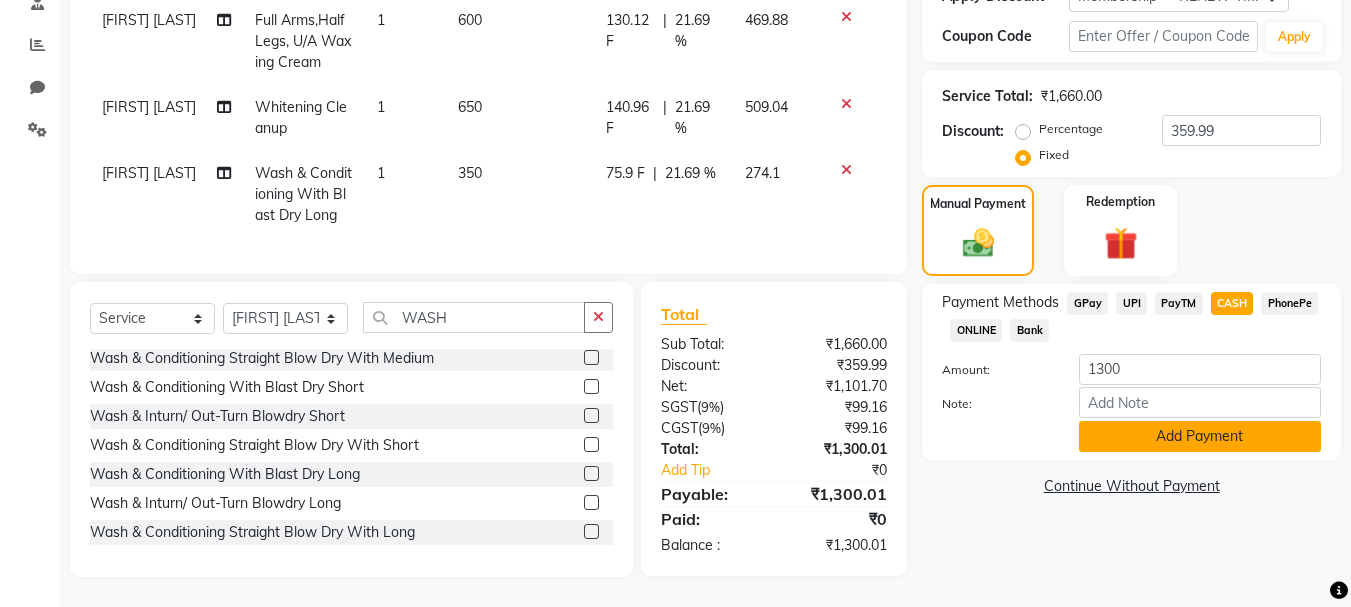 click on "Add Payment" 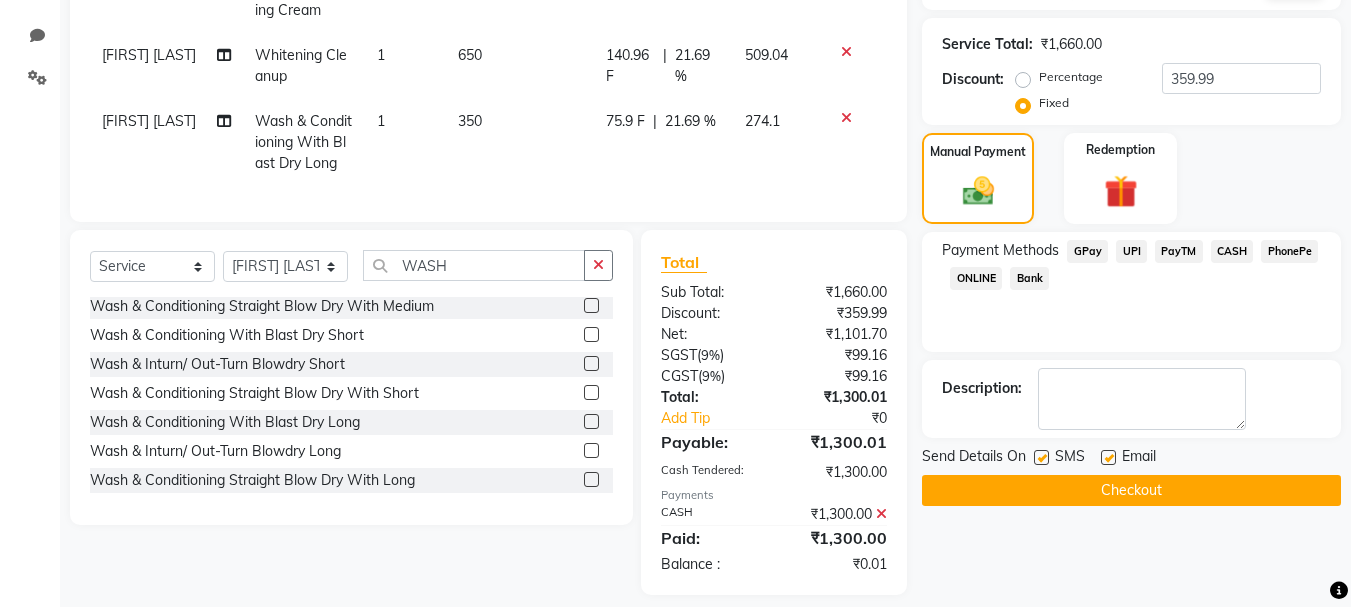 scroll, scrollTop: 483, scrollLeft: 0, axis: vertical 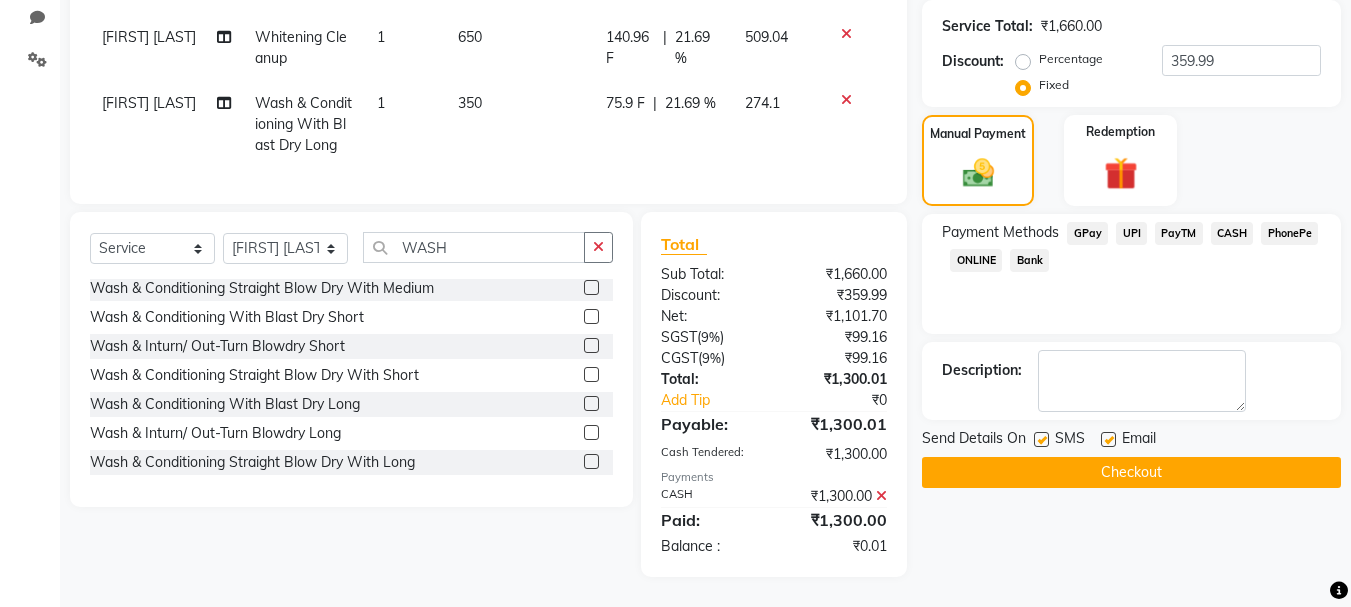 click on "Checkout" 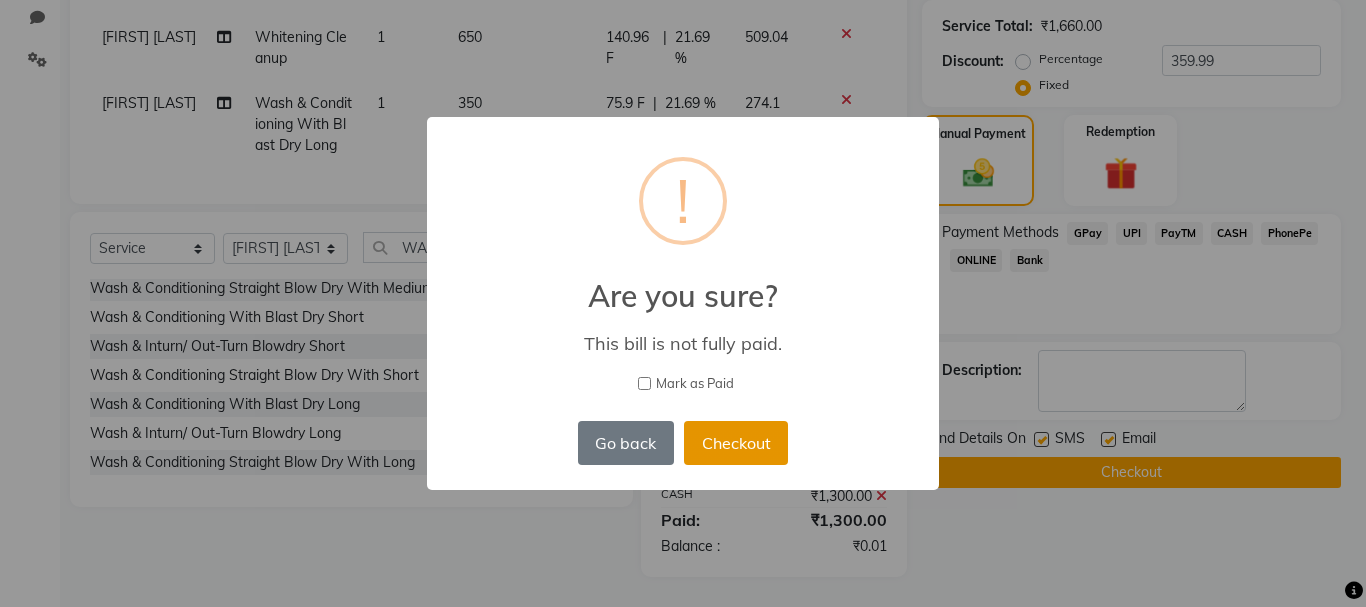 click on "Checkout" at bounding box center (736, 443) 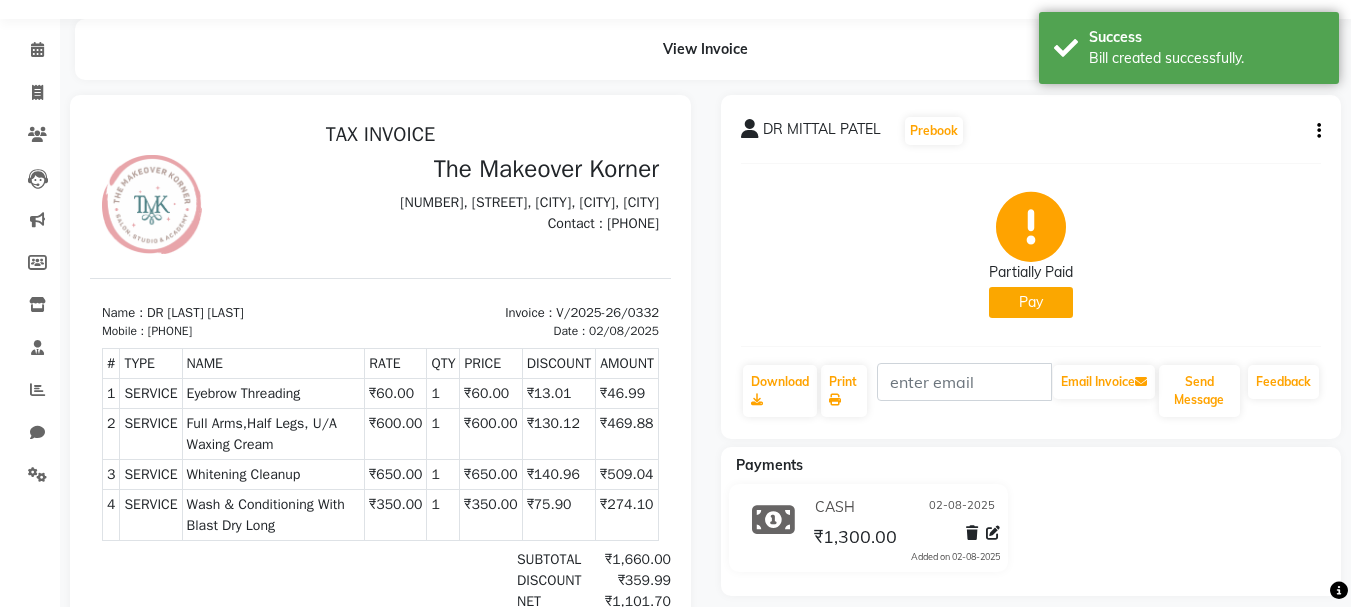 scroll, scrollTop: 100, scrollLeft: 0, axis: vertical 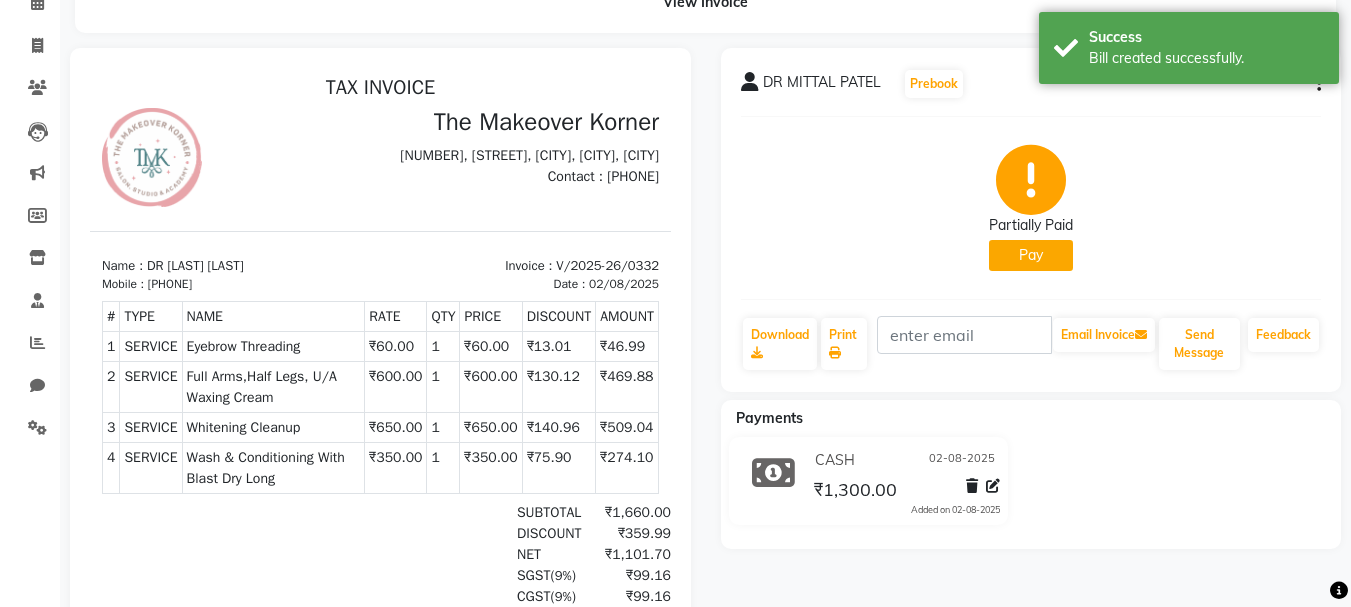 click on "Pay" 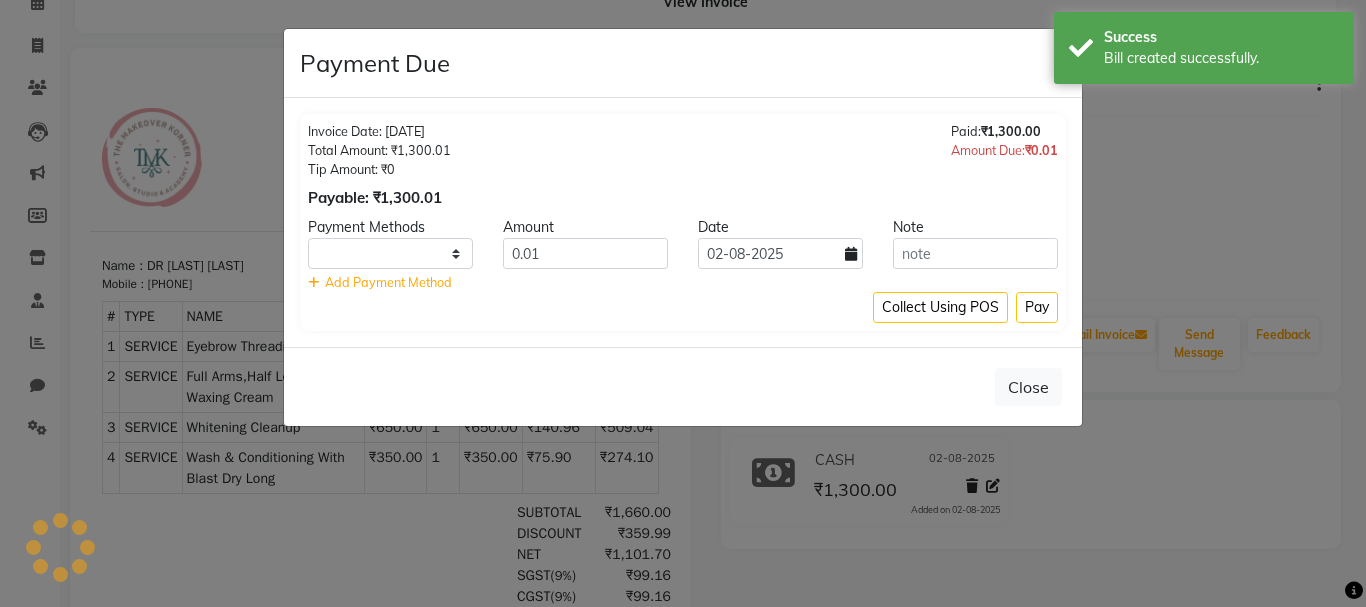 select on "1" 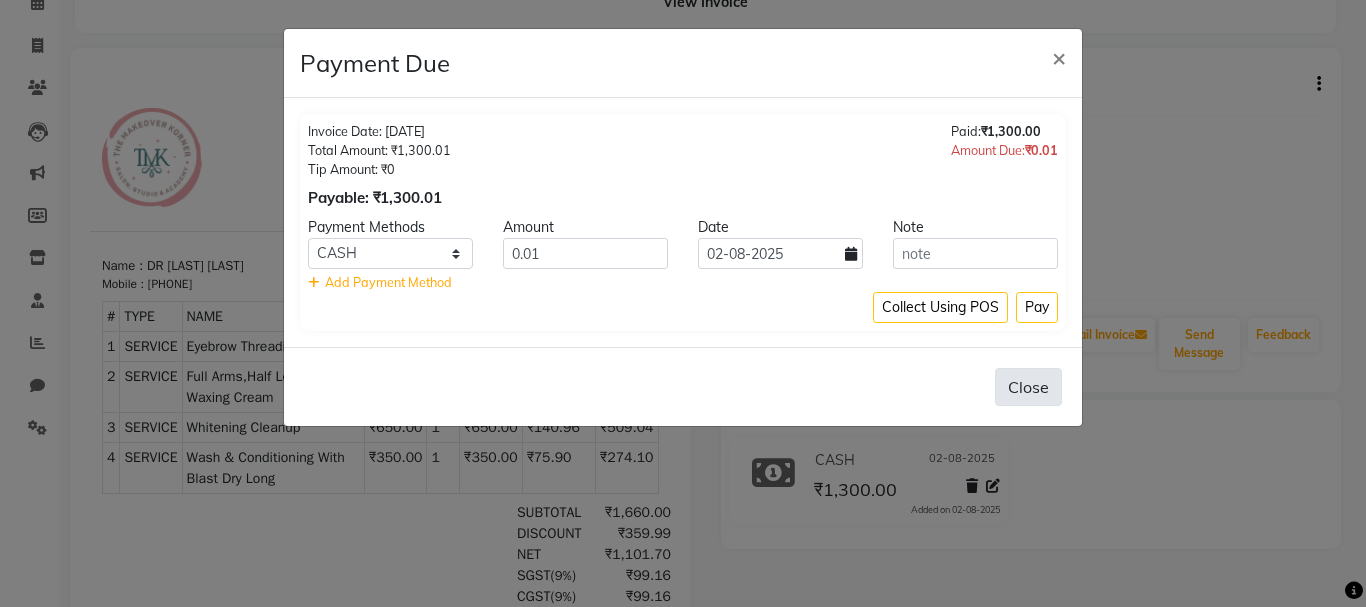 click on "Close" 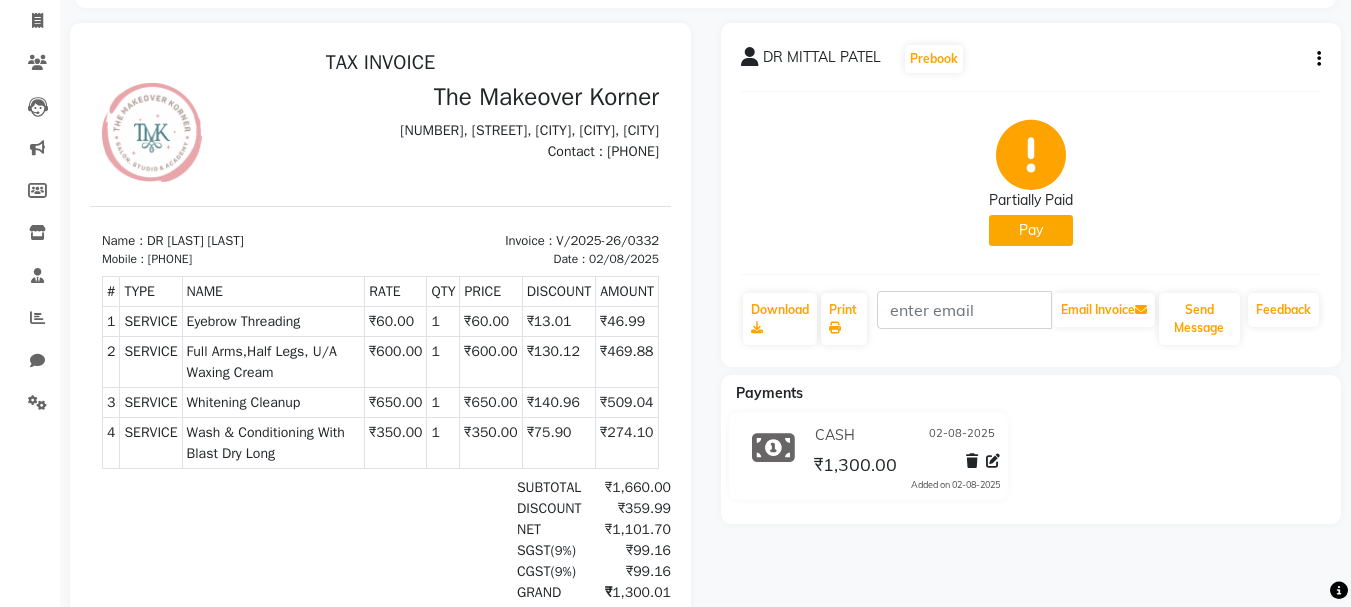 scroll, scrollTop: 117, scrollLeft: 0, axis: vertical 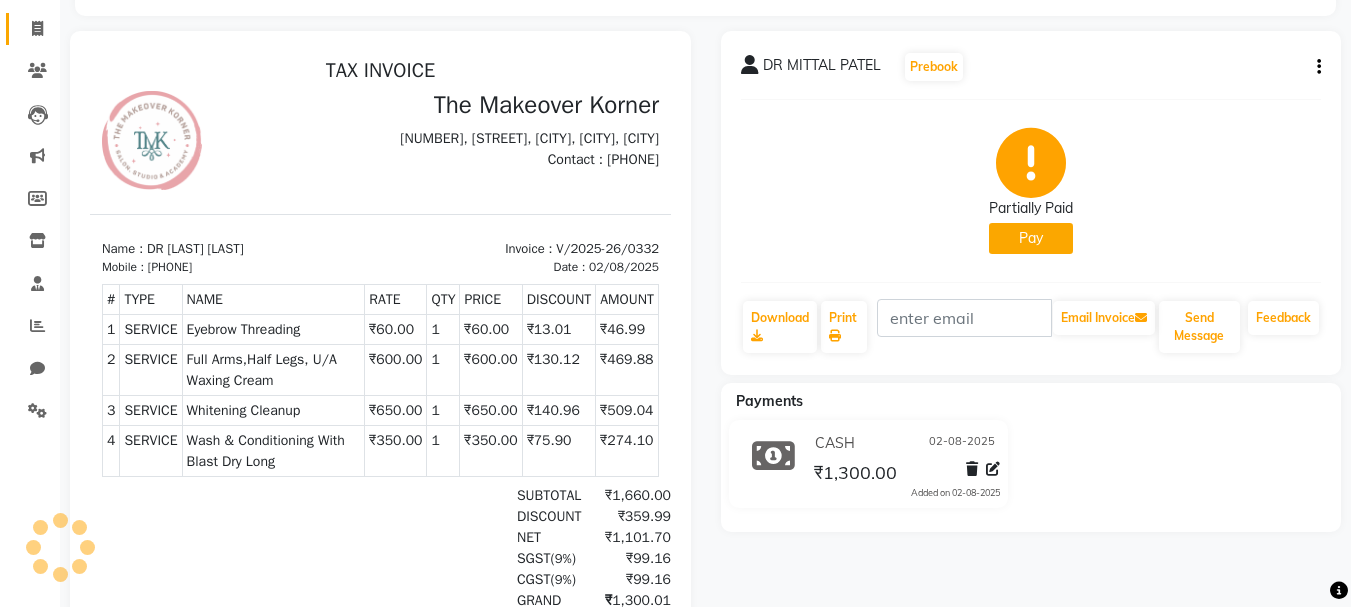 click on "Invoice" 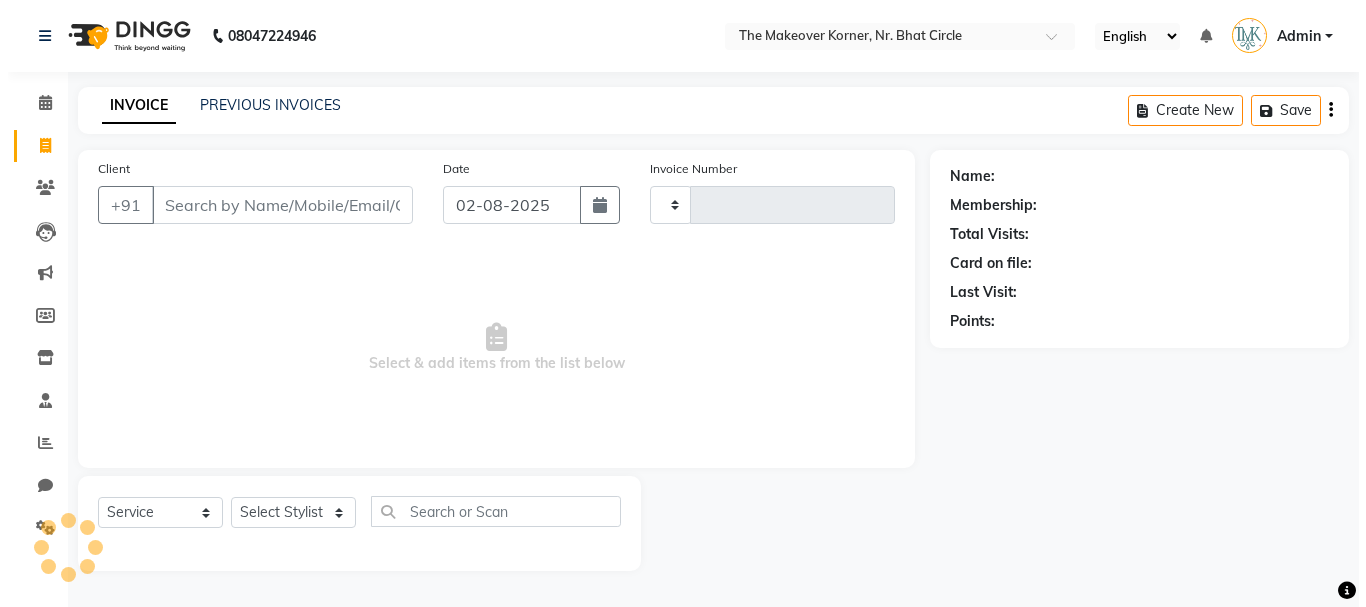 scroll, scrollTop: 0, scrollLeft: 0, axis: both 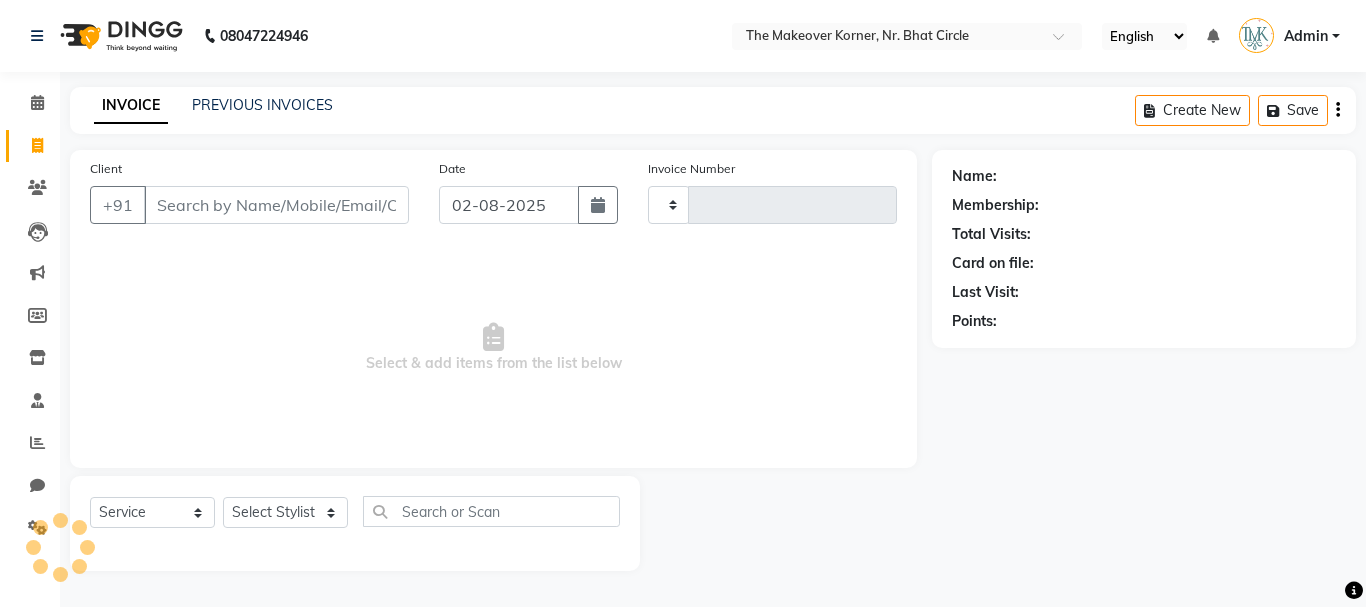 type on "0333" 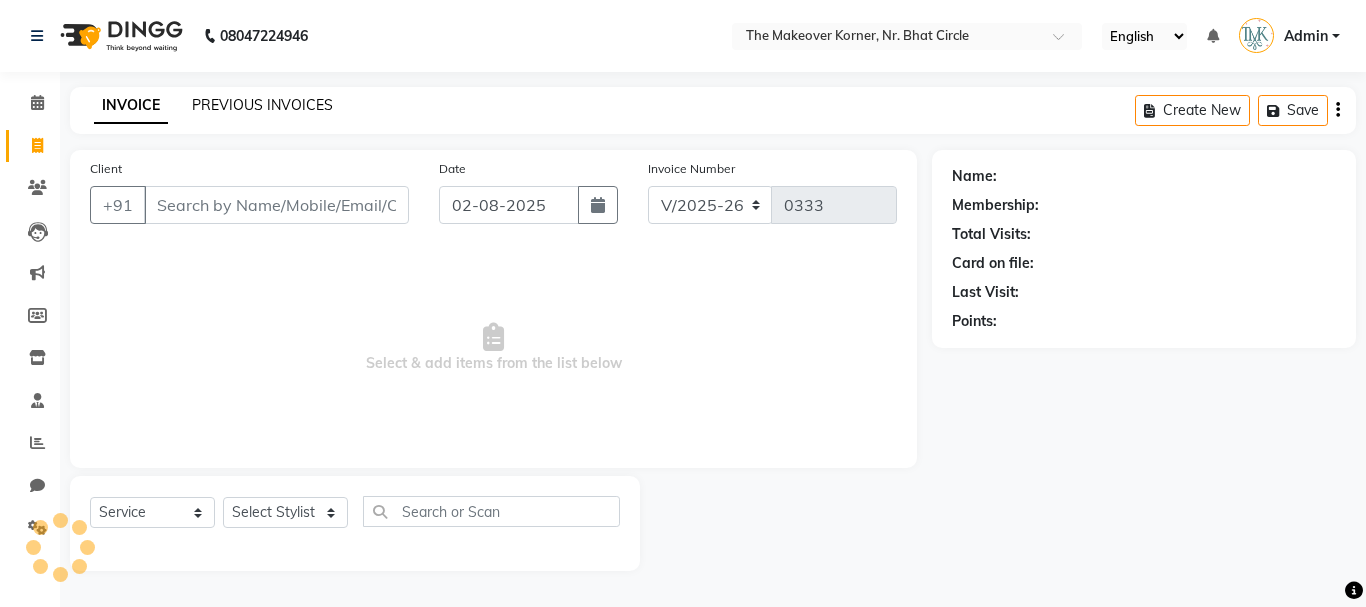 click on "PREVIOUS INVOICES" 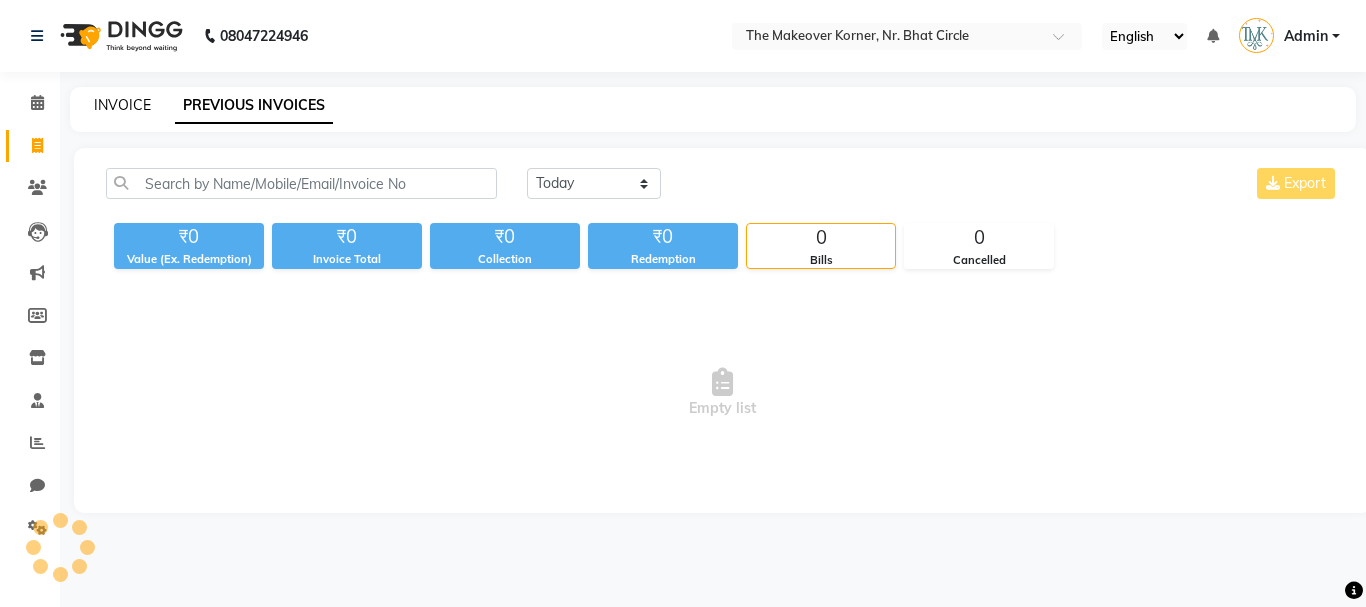 click on "INVOICE" 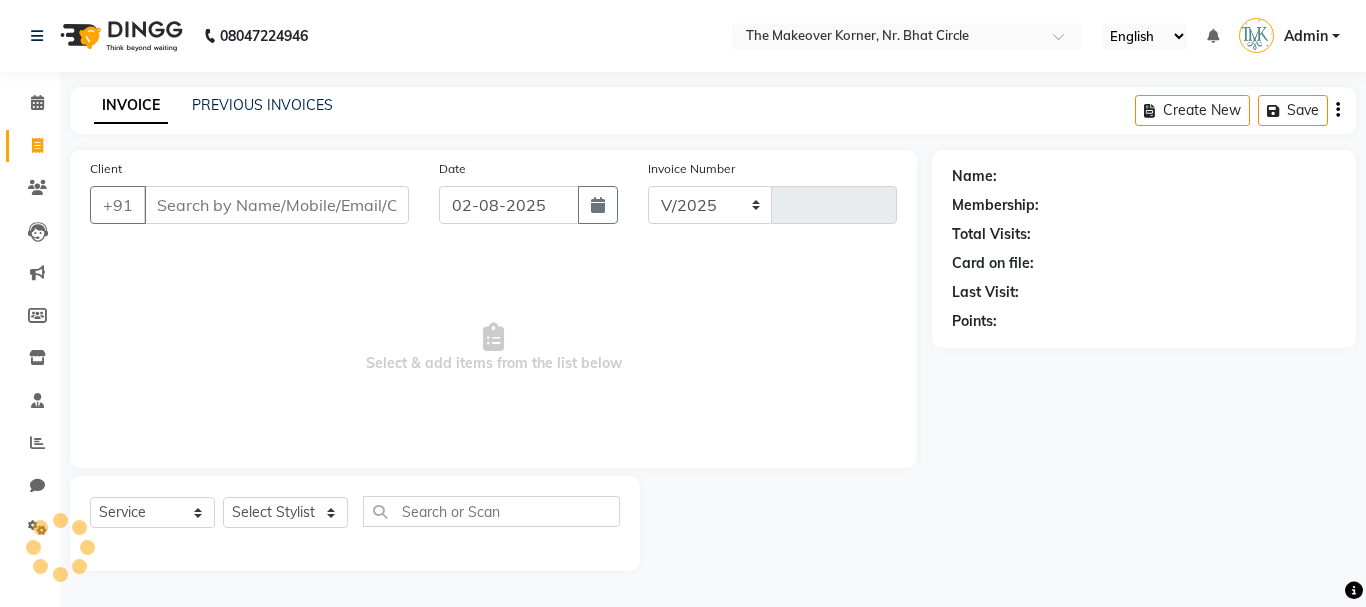 select on "5477" 